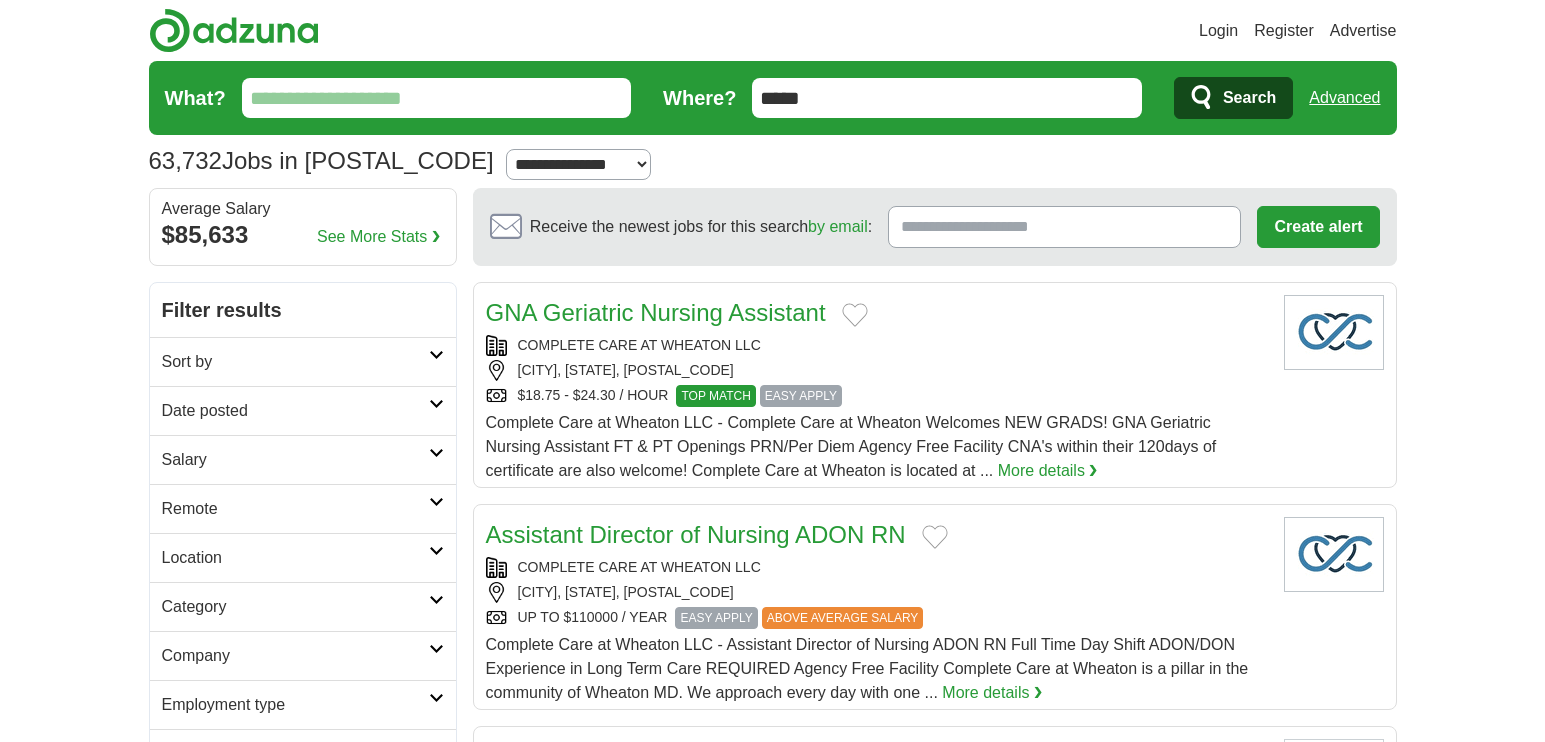 scroll, scrollTop: 0, scrollLeft: 0, axis: both 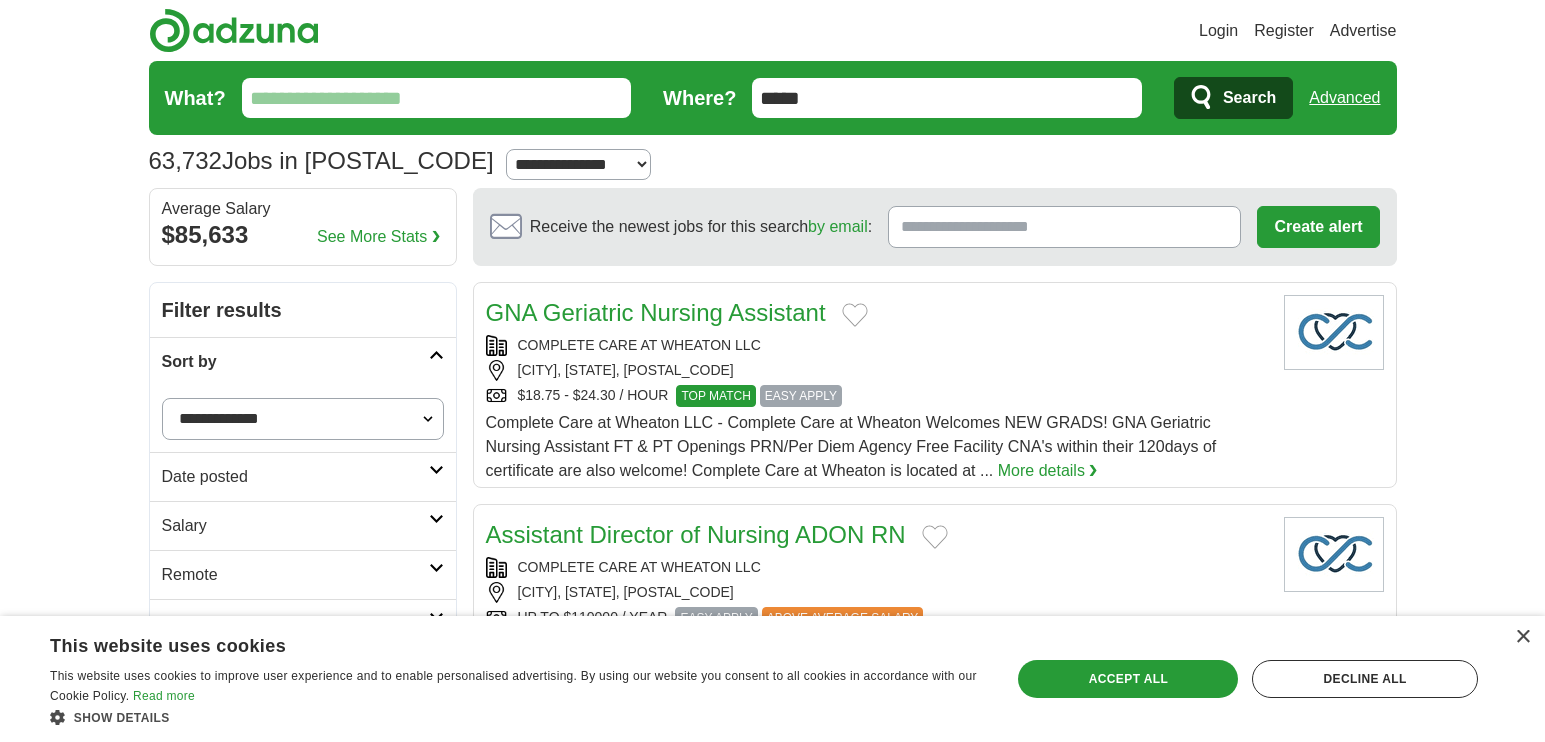 click on "Date posted" at bounding box center [295, 477] 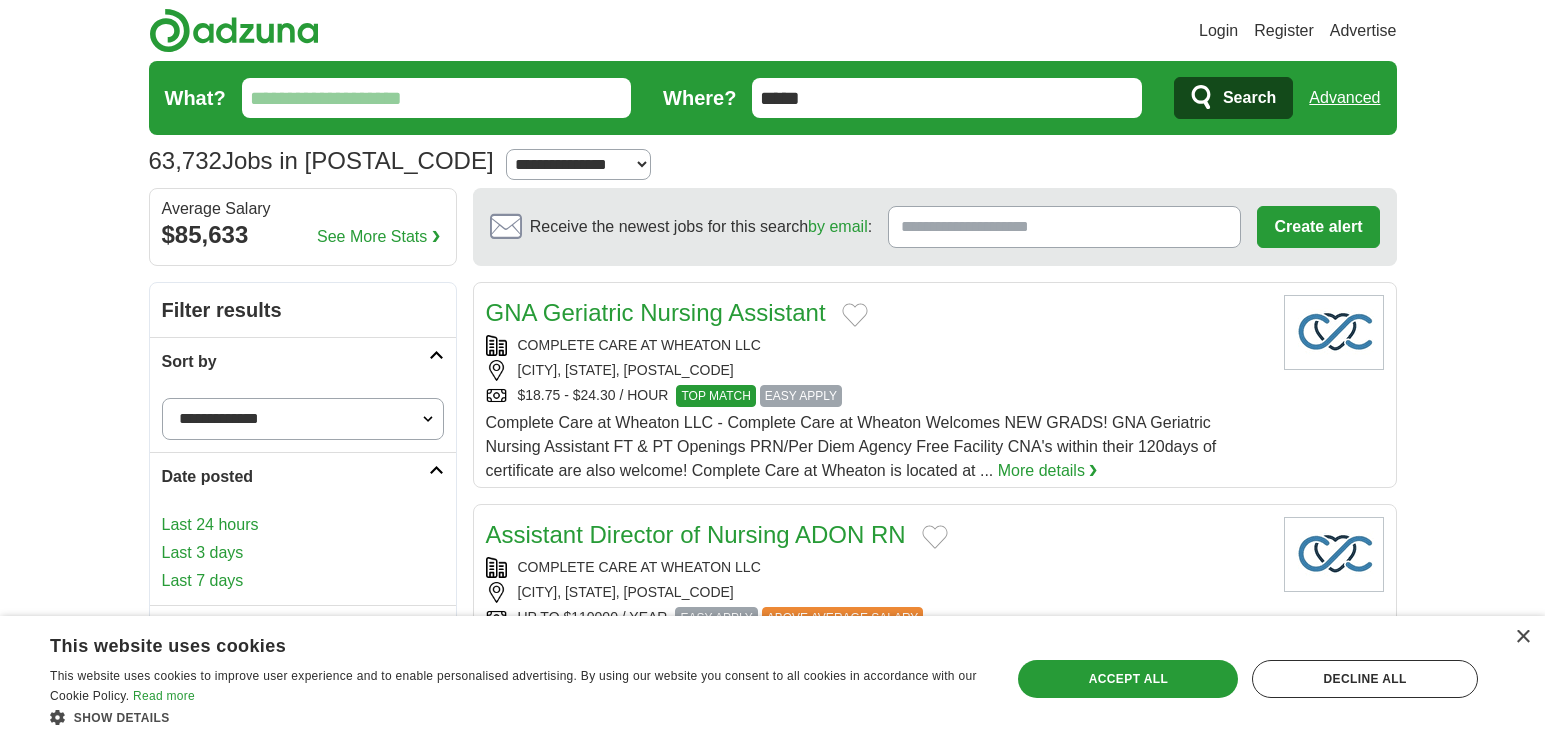 click on "Last 24 hours" at bounding box center [303, 525] 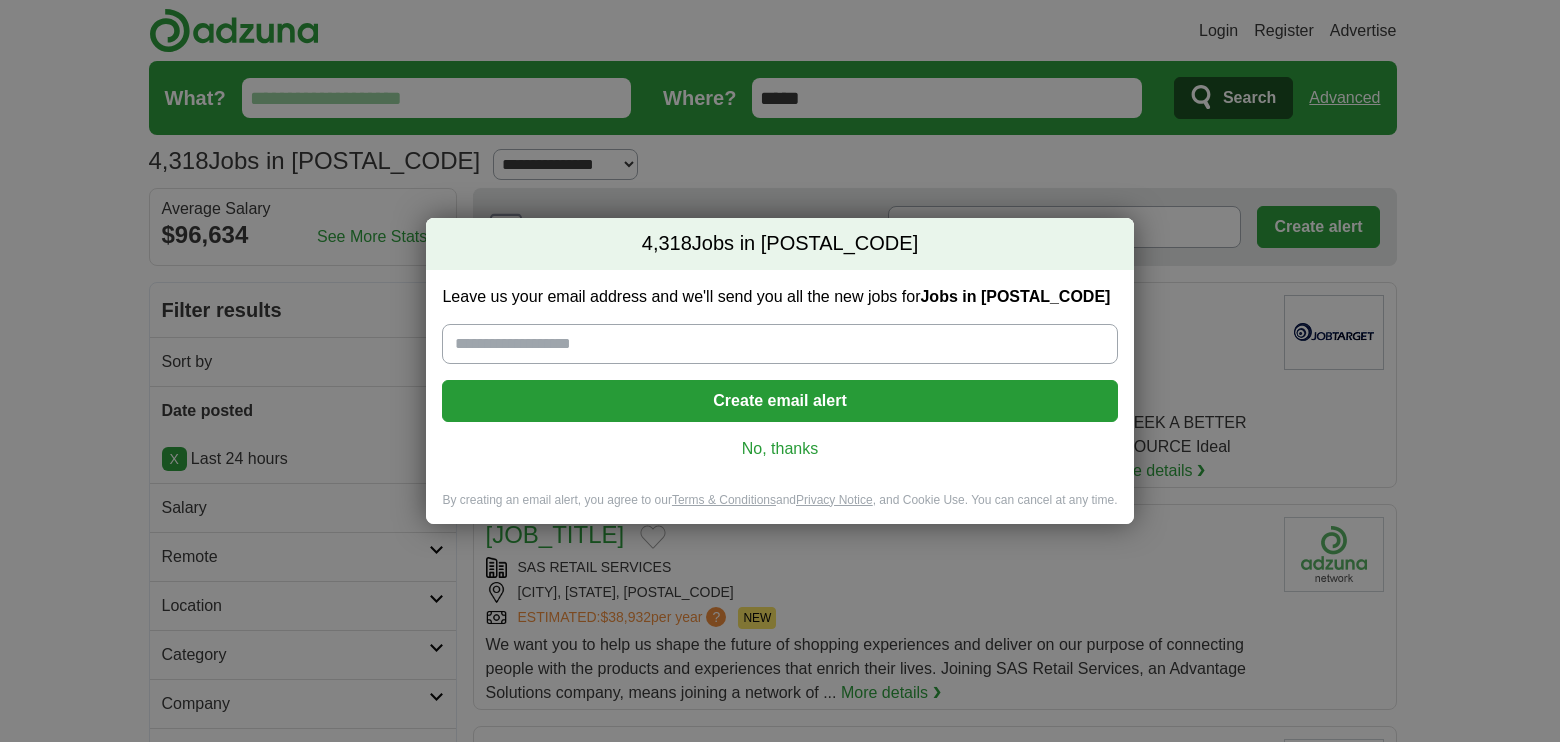 scroll, scrollTop: 0, scrollLeft: 0, axis: both 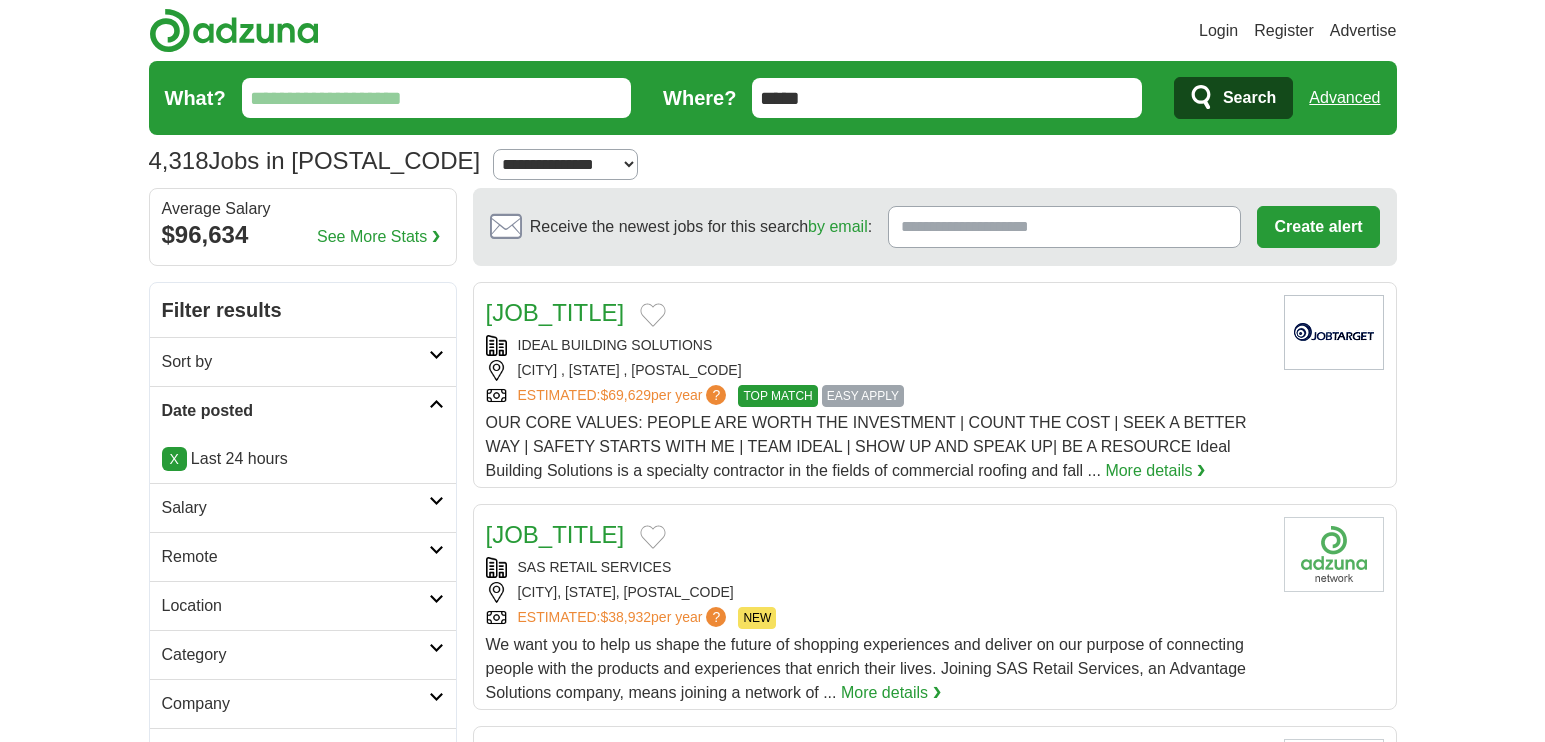 click on "What?" at bounding box center (437, 98) 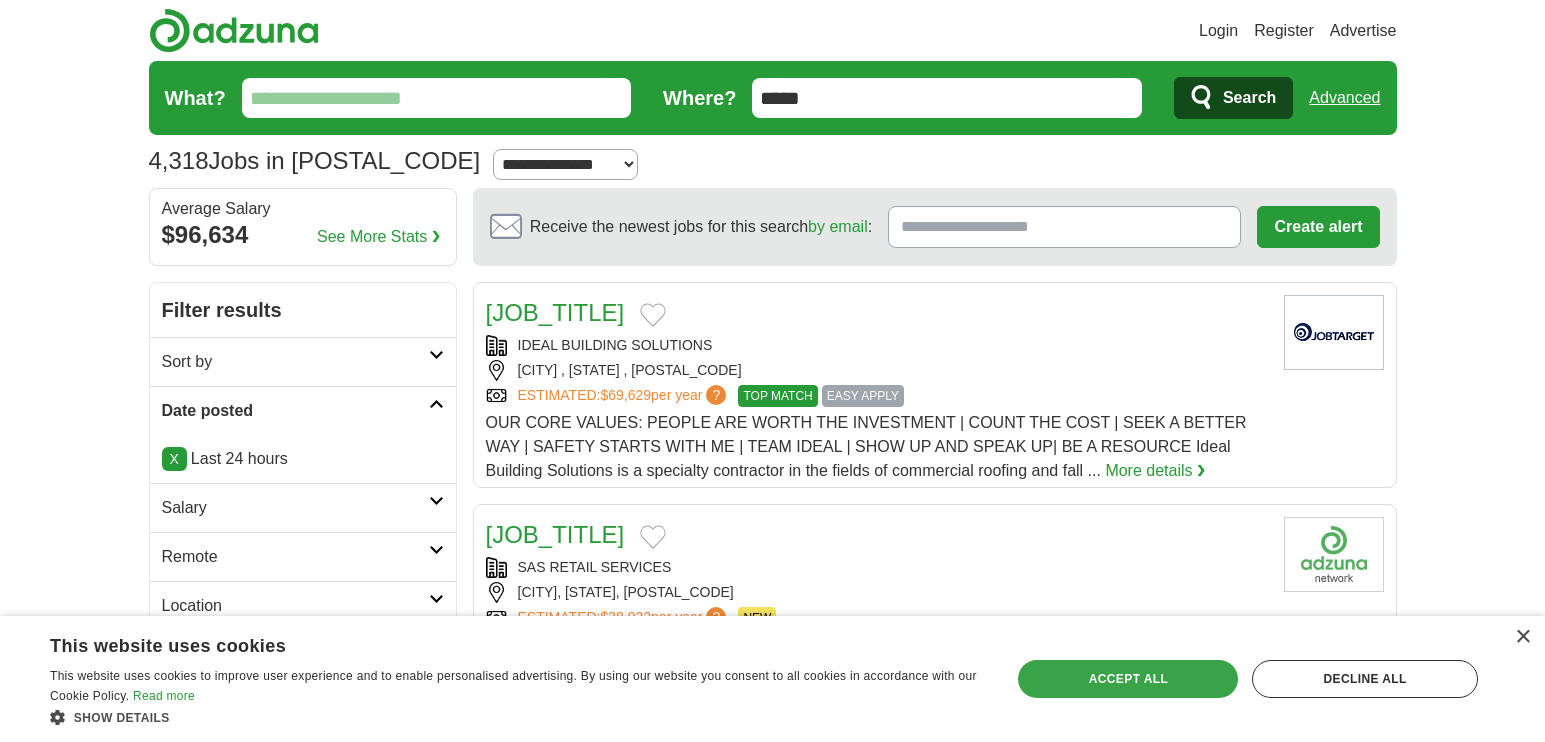 click on "Accept all" at bounding box center (1128, 679) 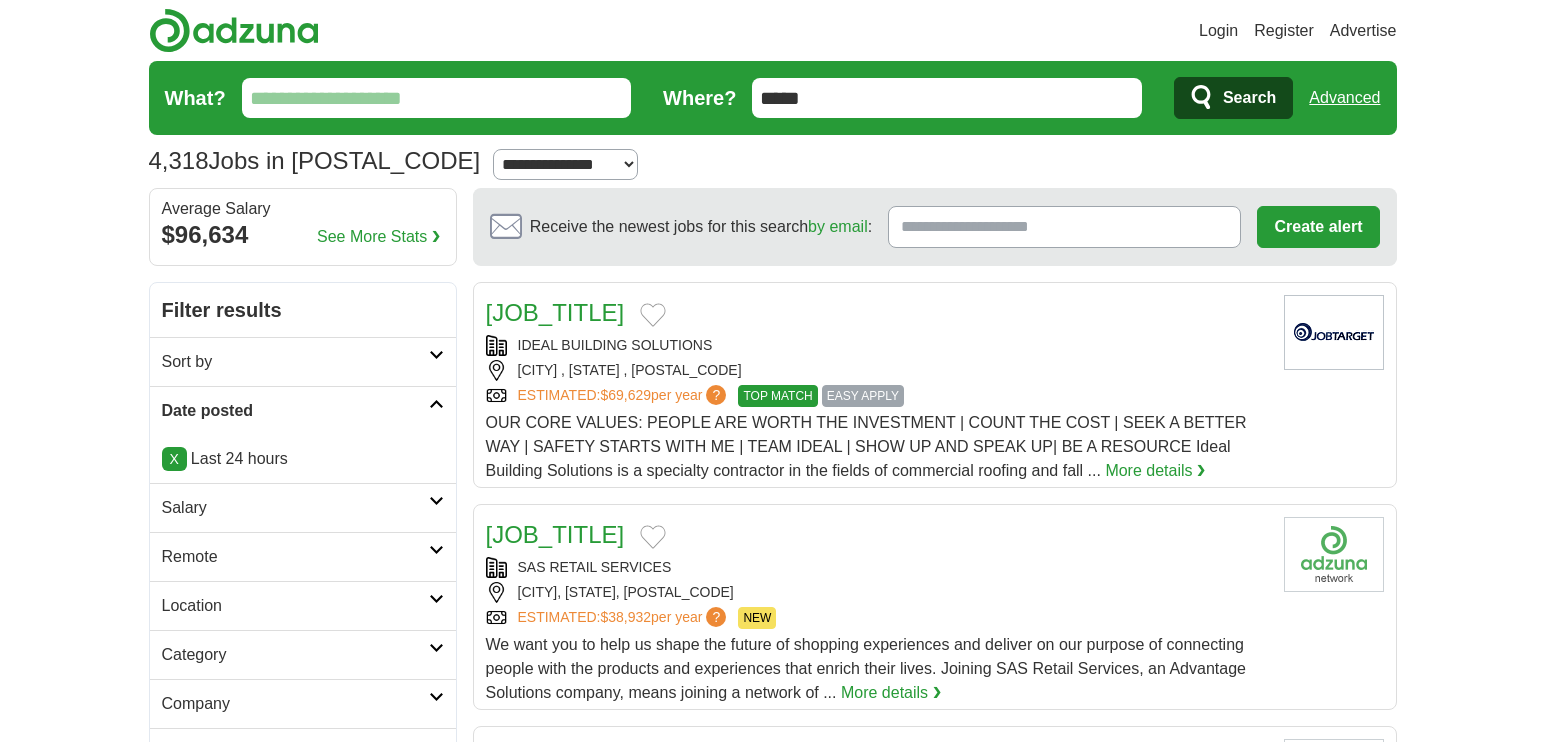 click on "What?" at bounding box center (437, 98) 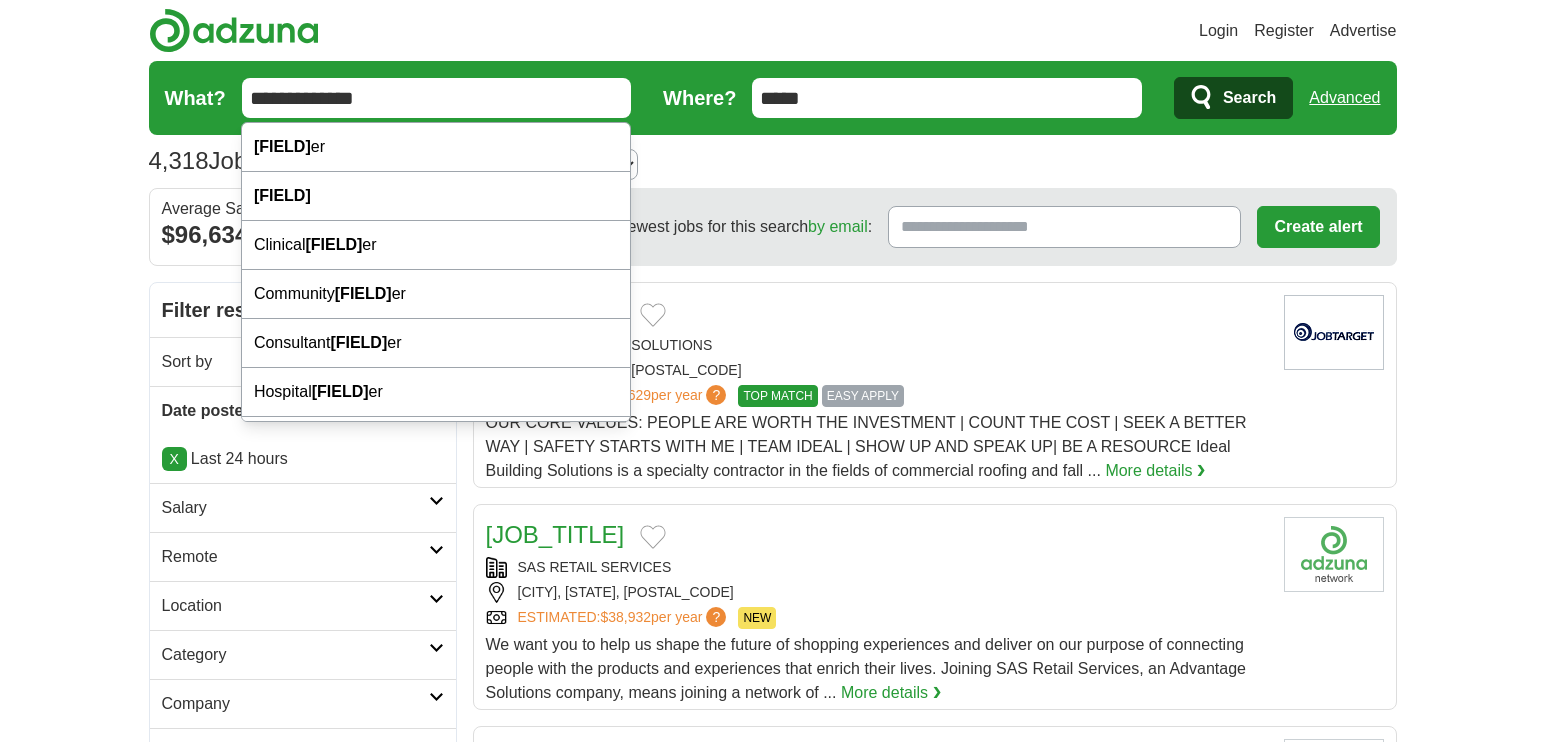 type on "**********" 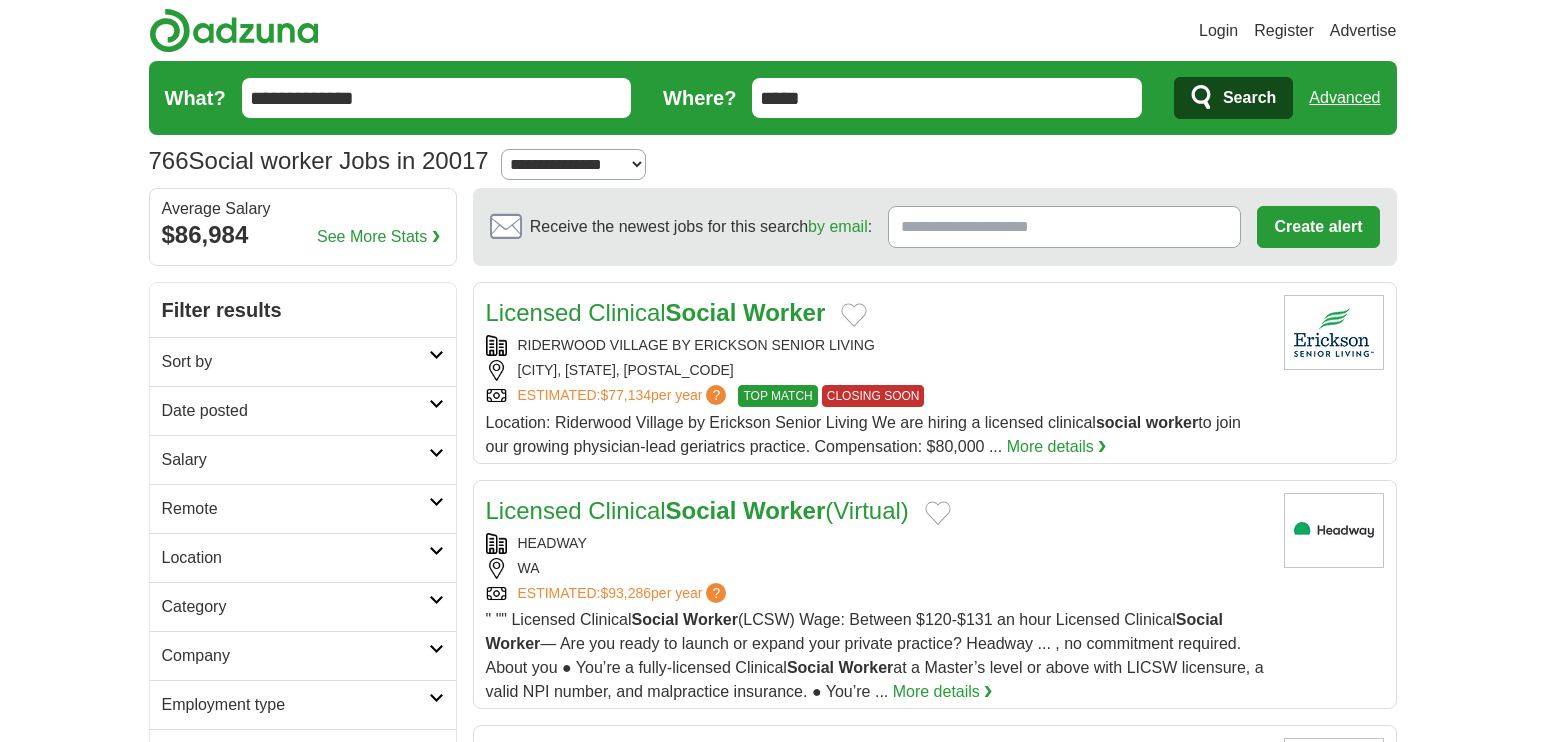 scroll, scrollTop: 0, scrollLeft: 0, axis: both 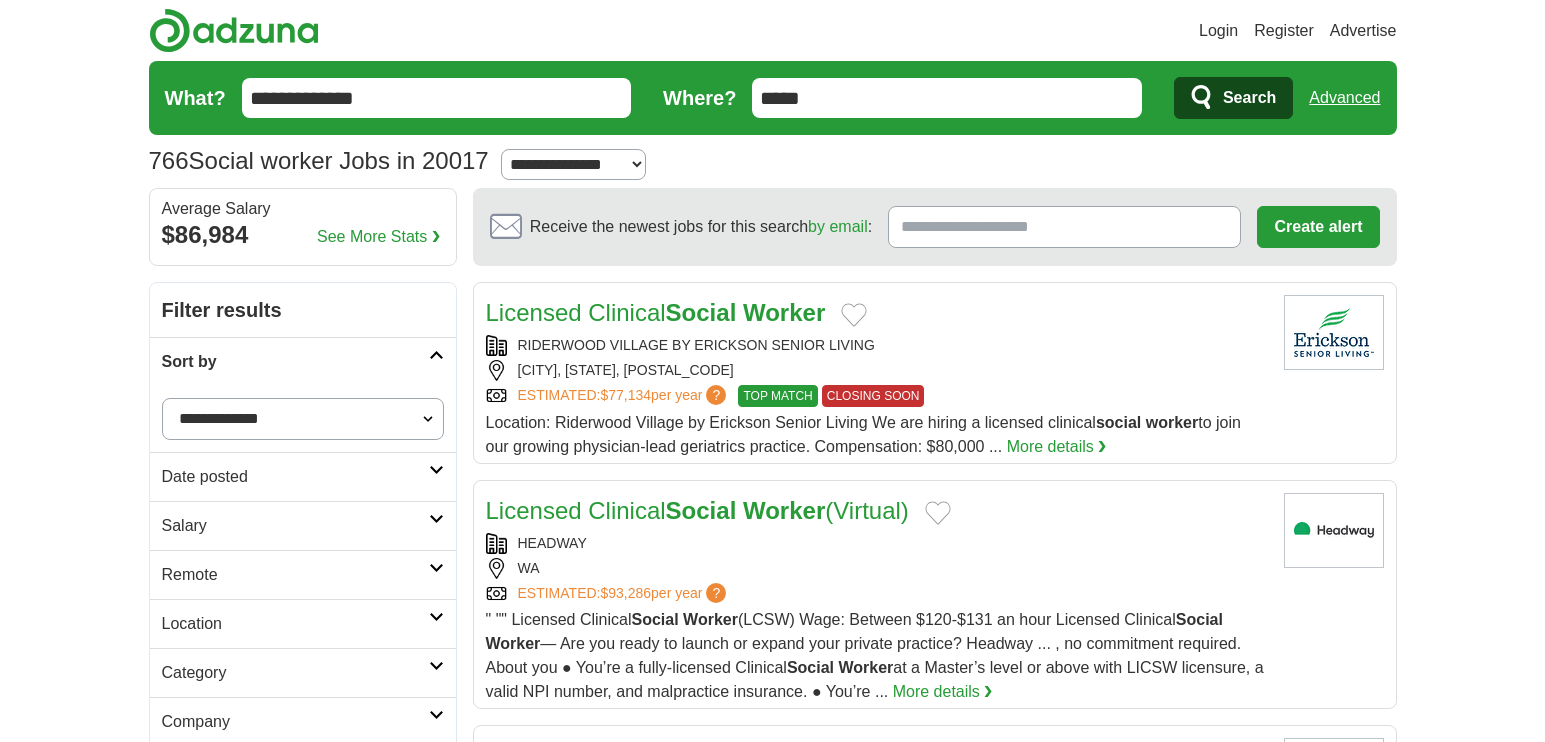 click on "**********" at bounding box center [303, 419] 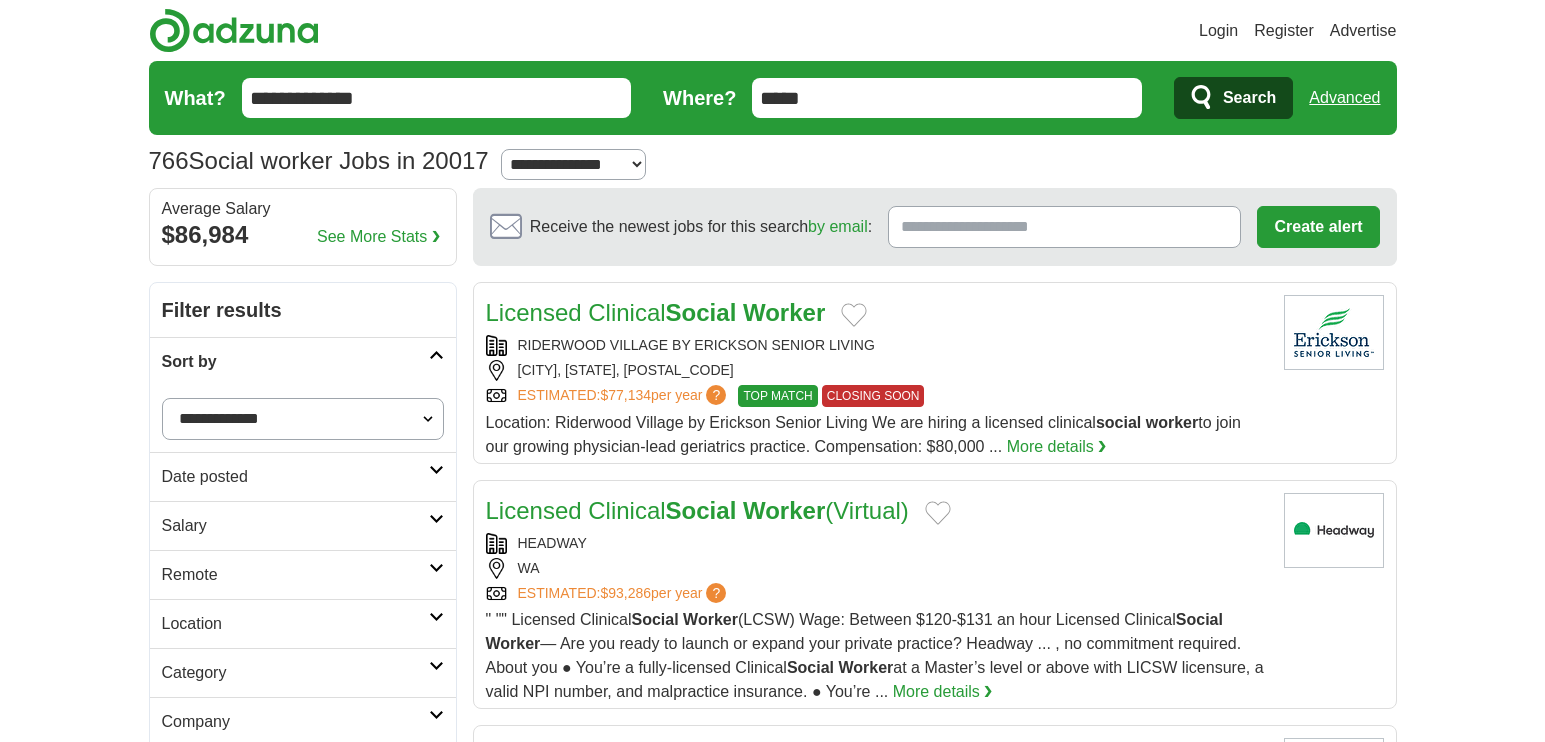 select on "**********" 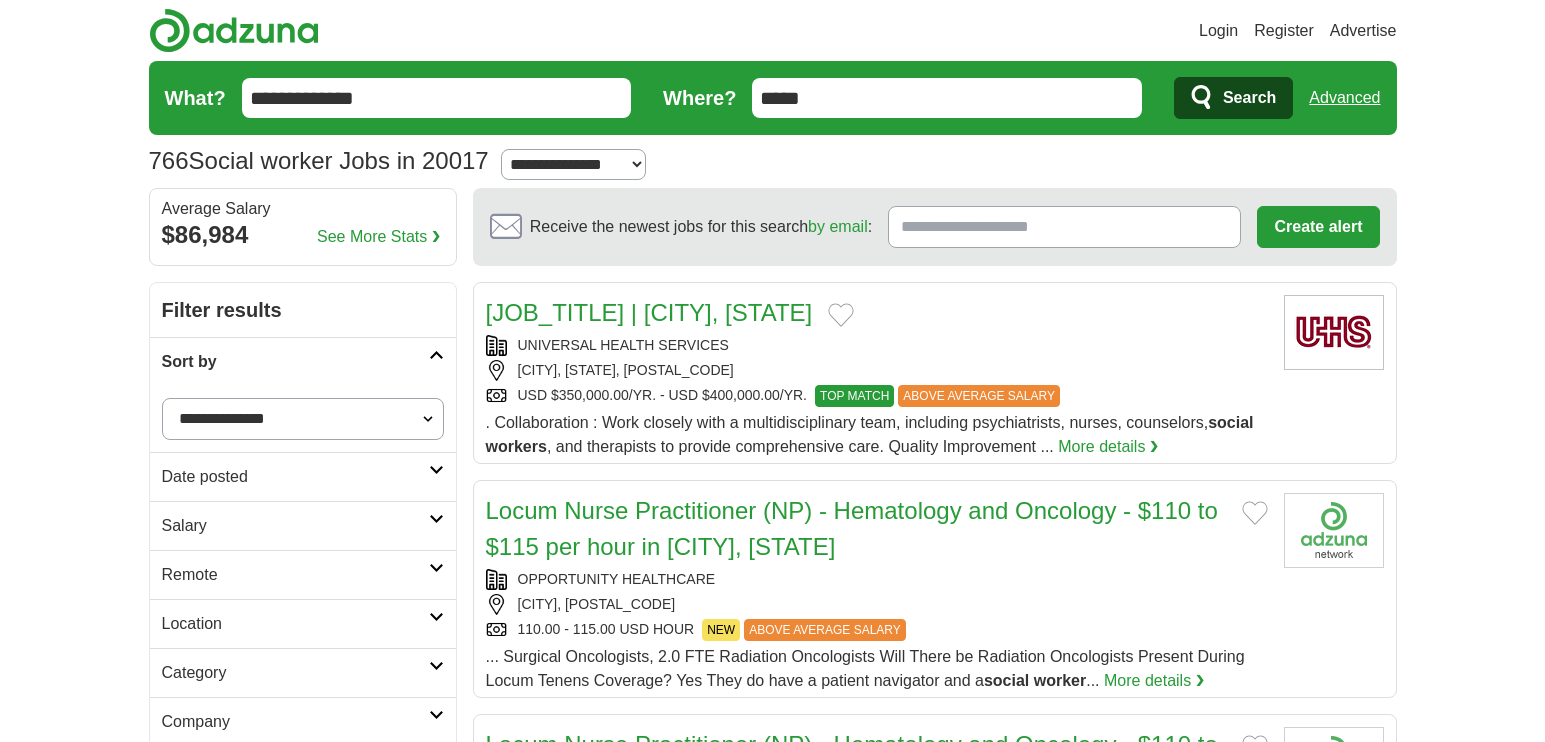 scroll, scrollTop: 0, scrollLeft: 0, axis: both 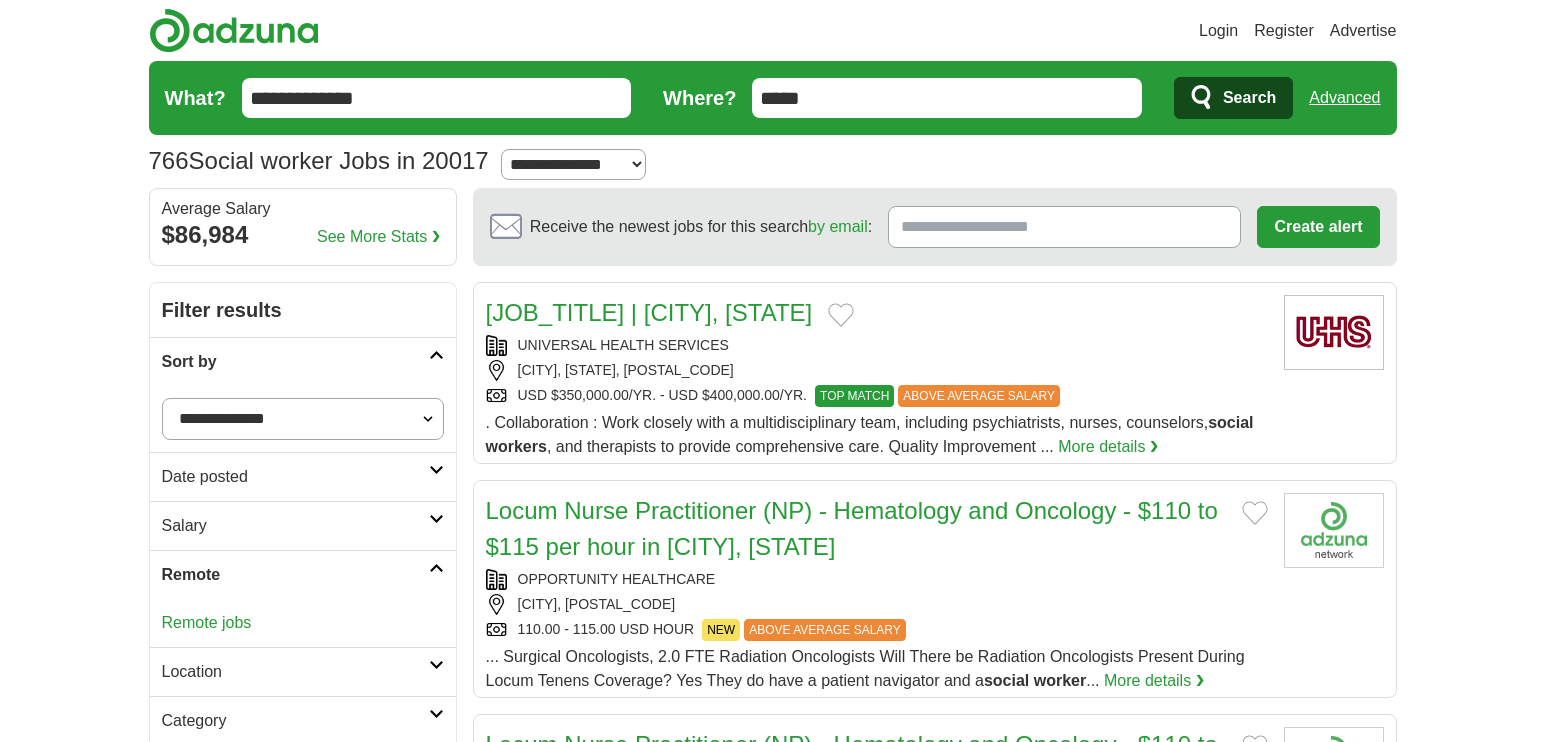 click on "Remote jobs" at bounding box center [207, 622] 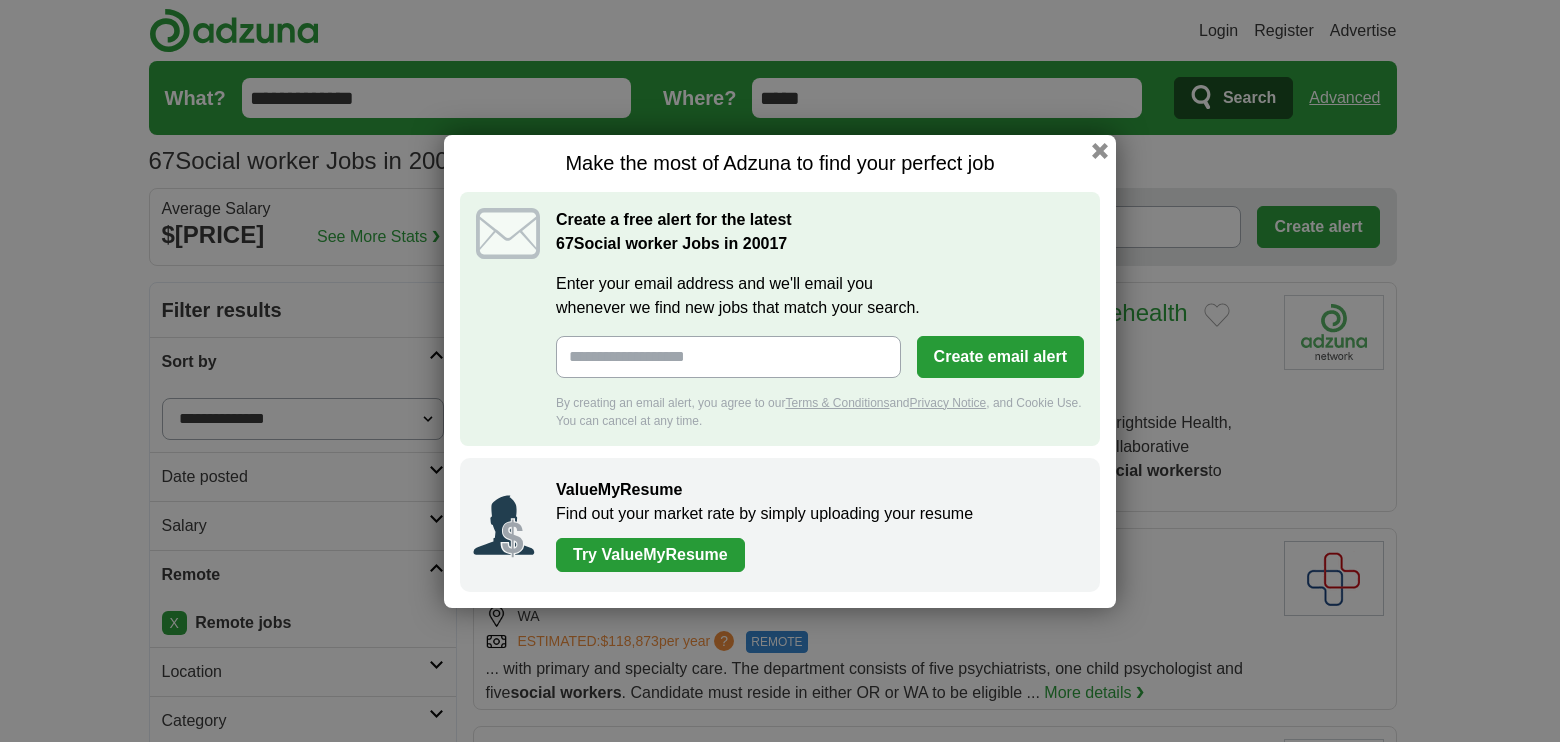 scroll, scrollTop: 0, scrollLeft: 0, axis: both 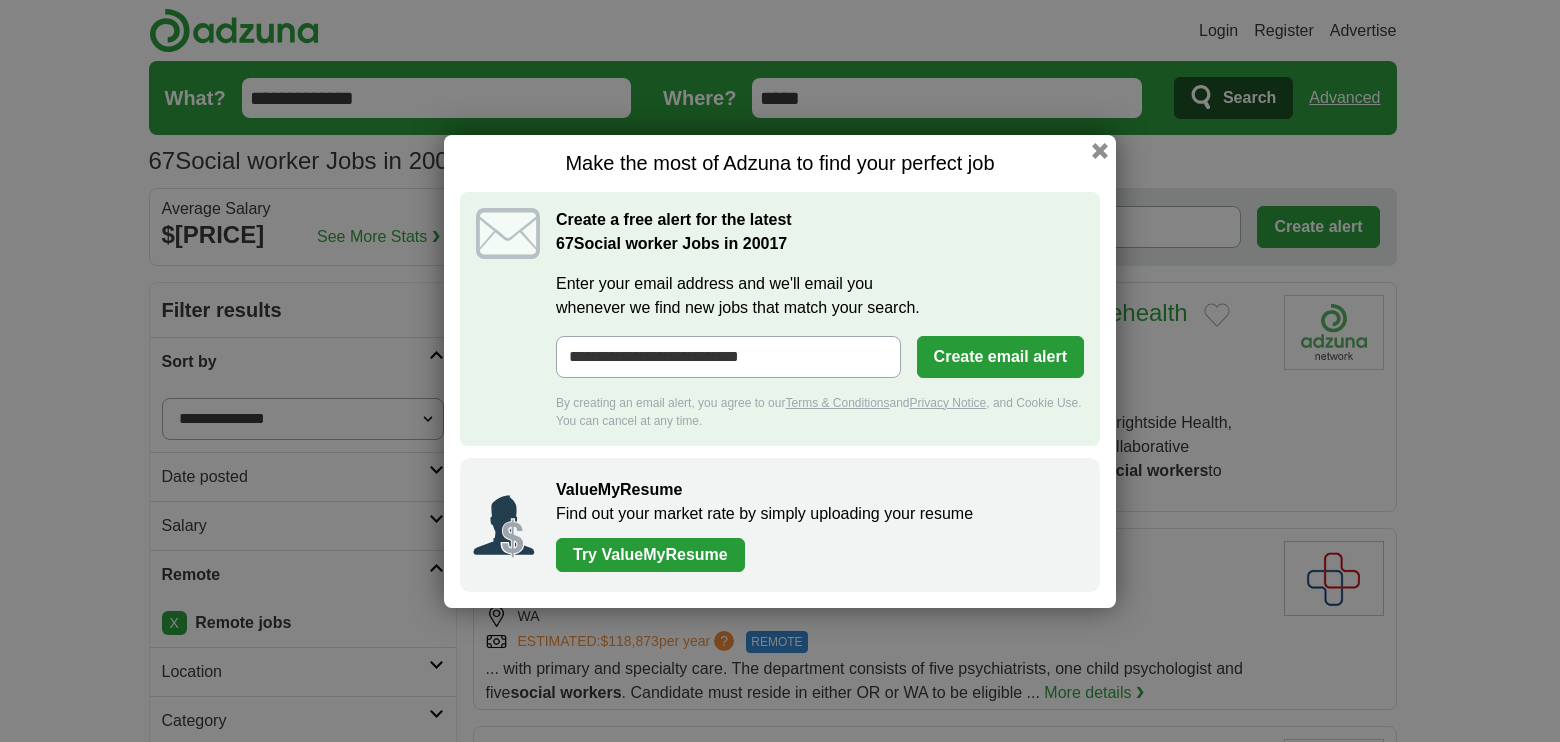 click on "Create email alert" at bounding box center [1000, 357] 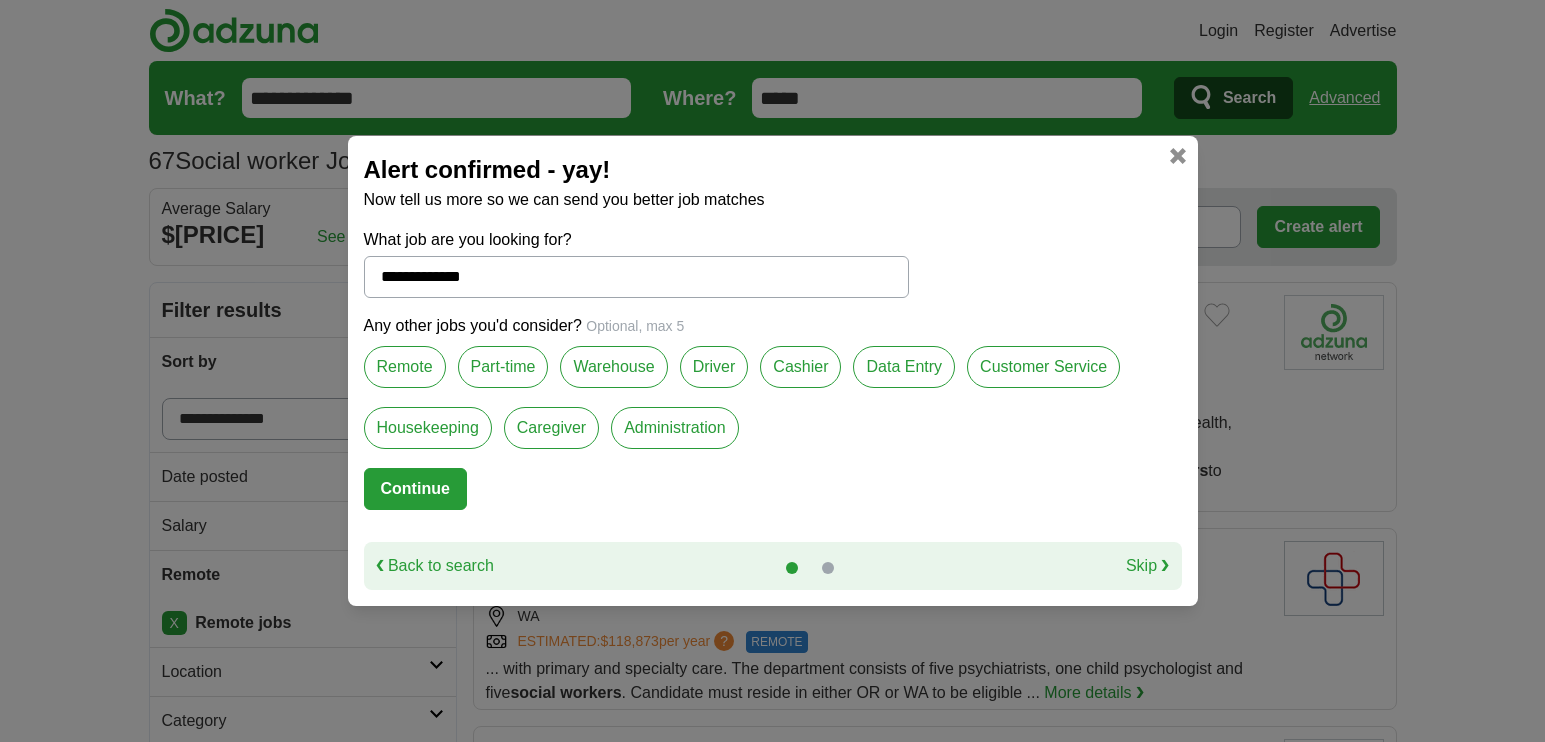click on "Remote" at bounding box center (405, 367) 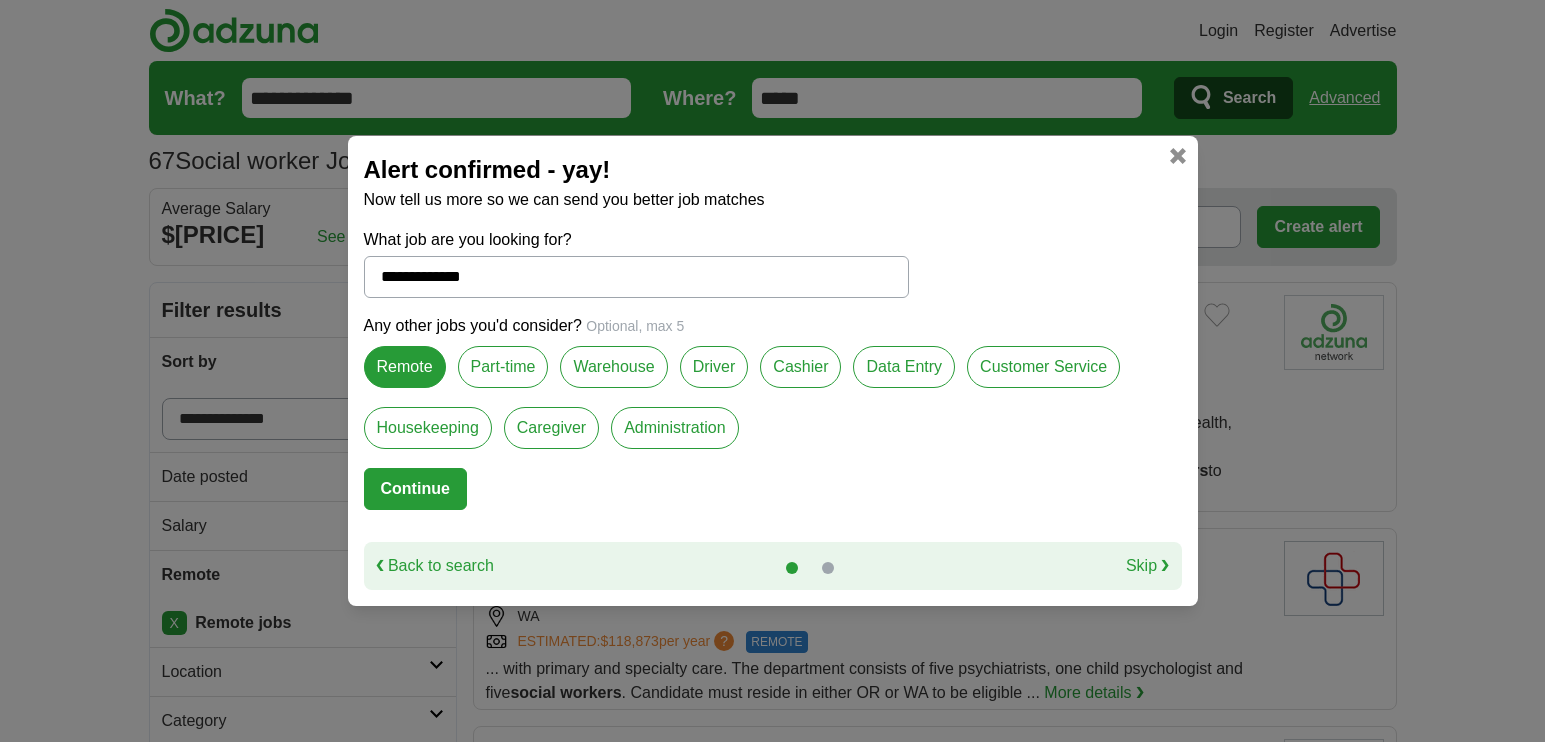 click on "Part-time" at bounding box center (503, 367) 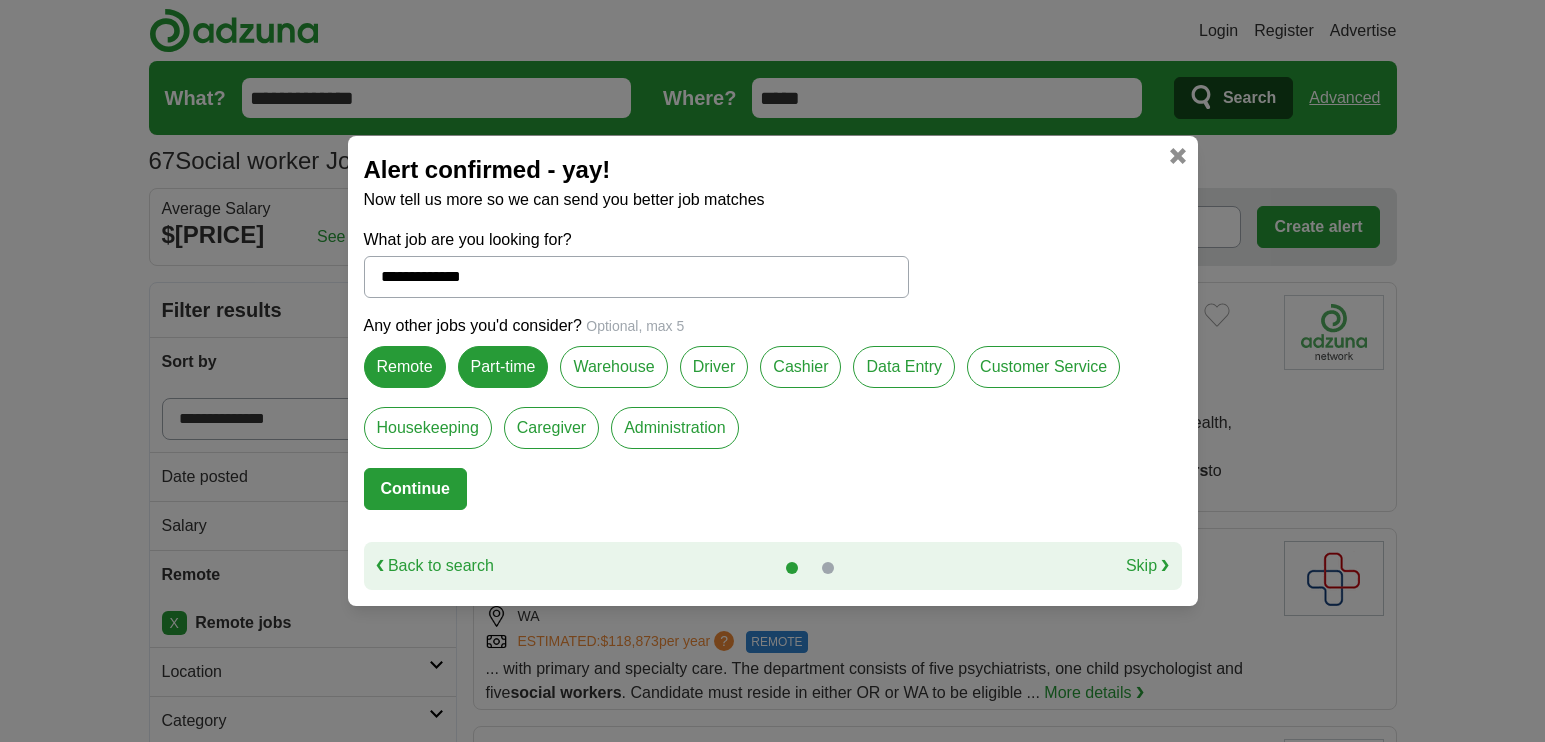 click on "Continue" at bounding box center [415, 489] 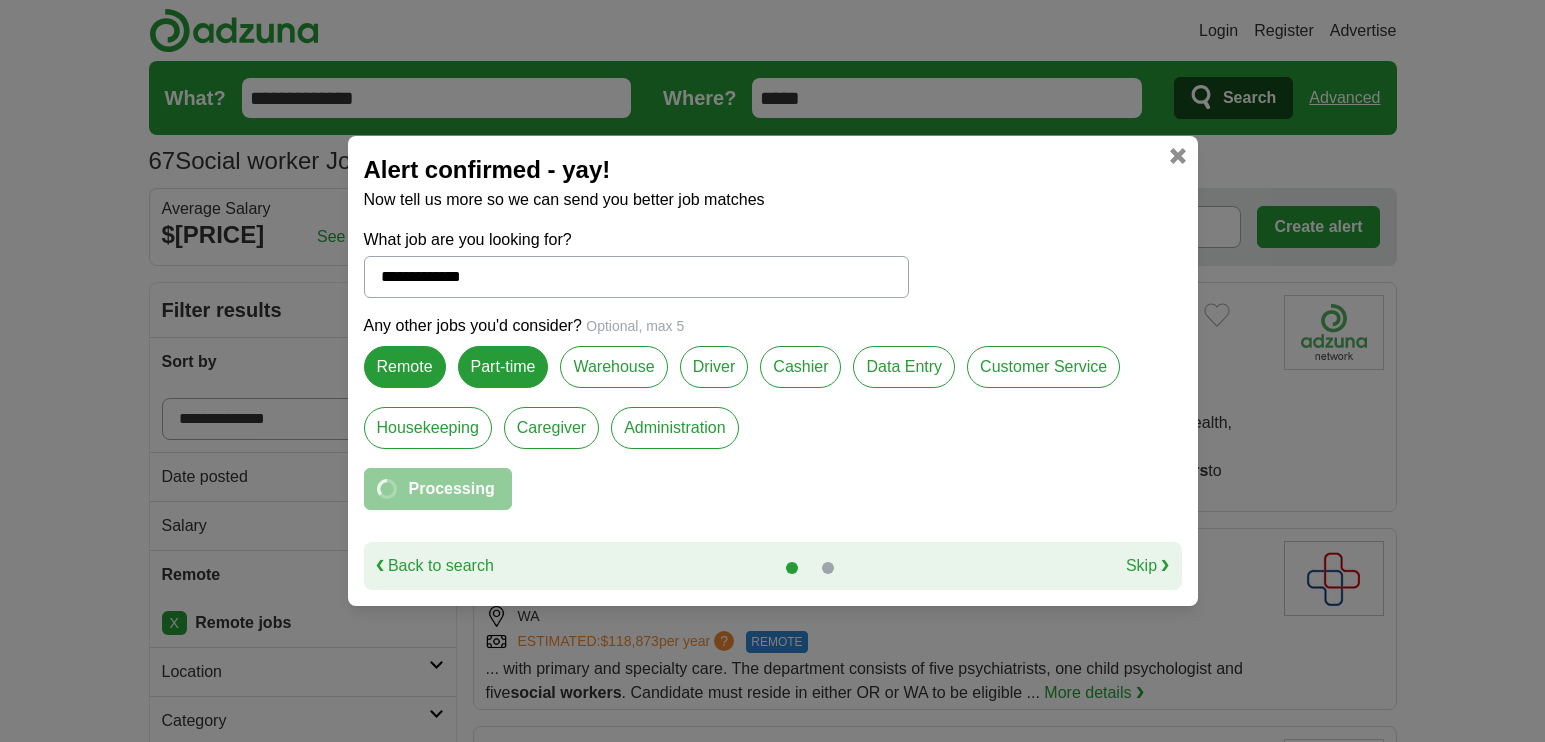select on "**" 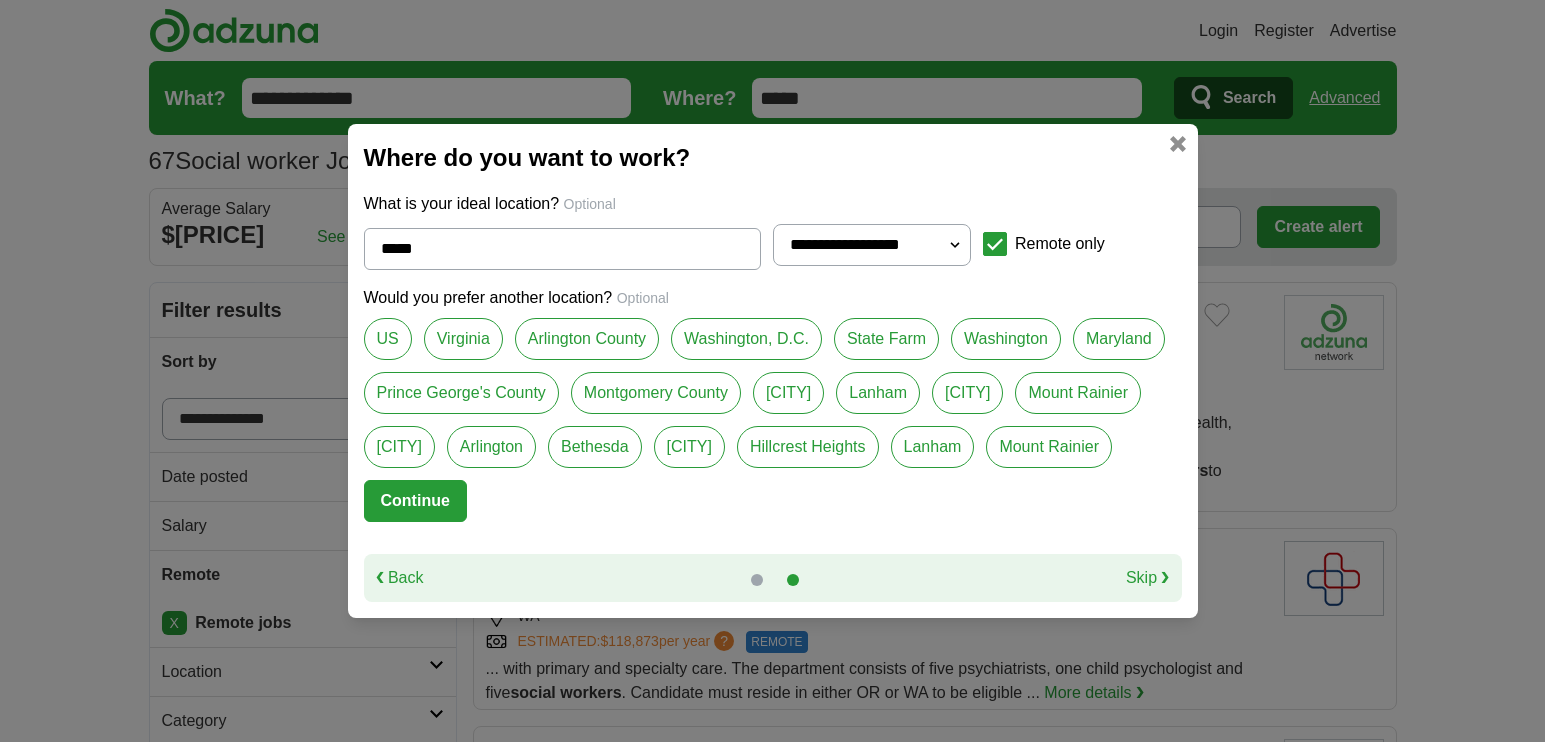 click on "Virginia" at bounding box center (463, 339) 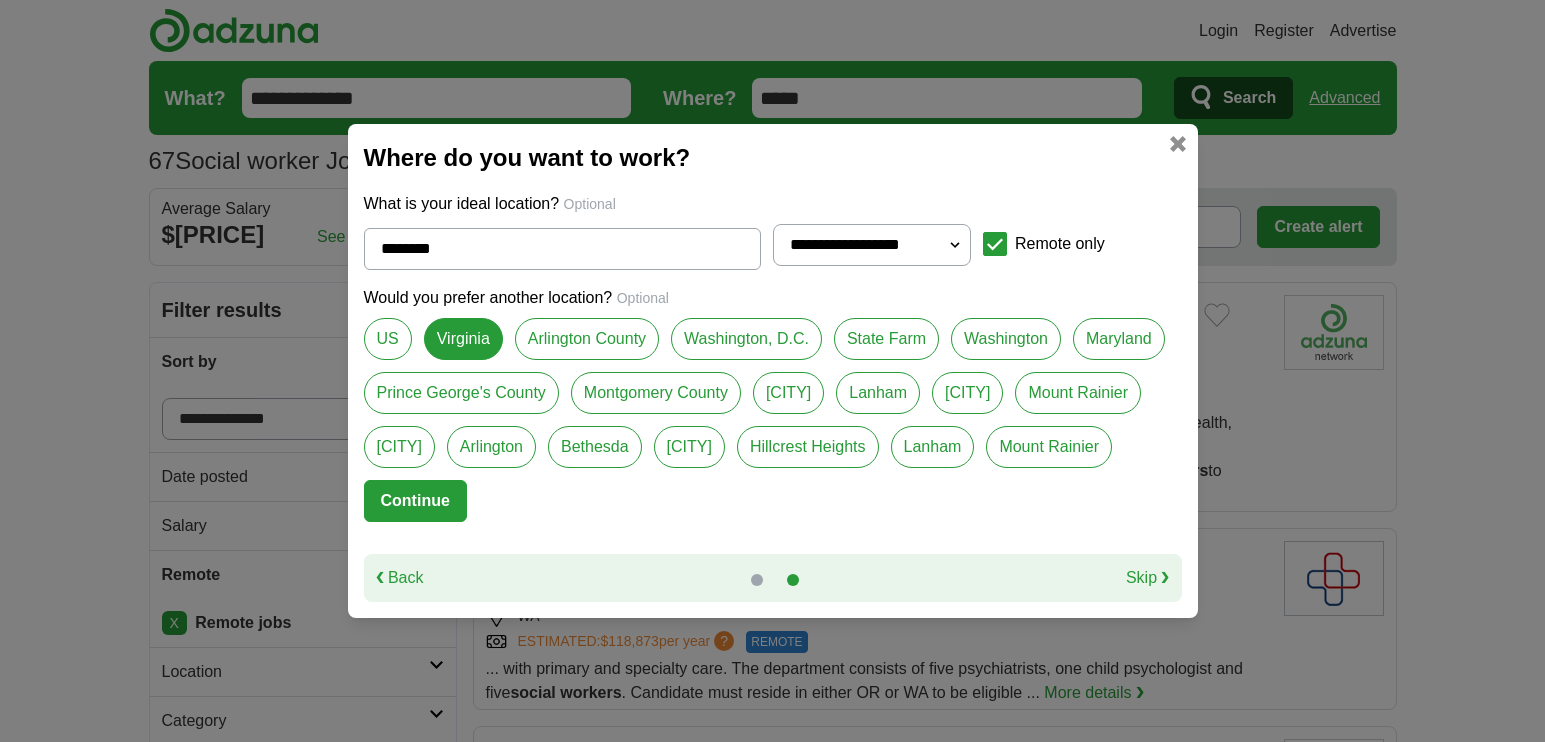 click on "Prince George's County" at bounding box center (461, 393) 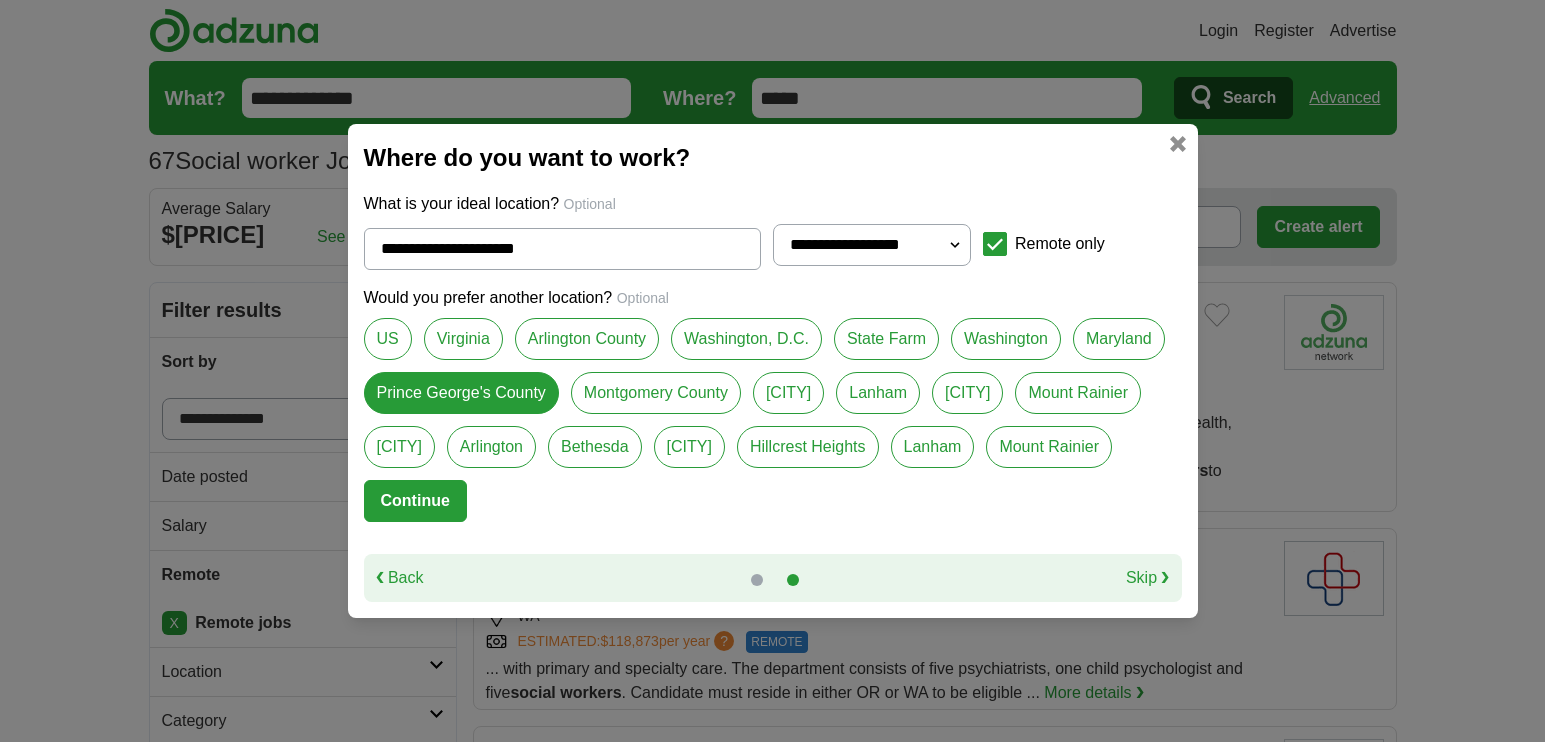 click on "Virginia" at bounding box center [463, 339] 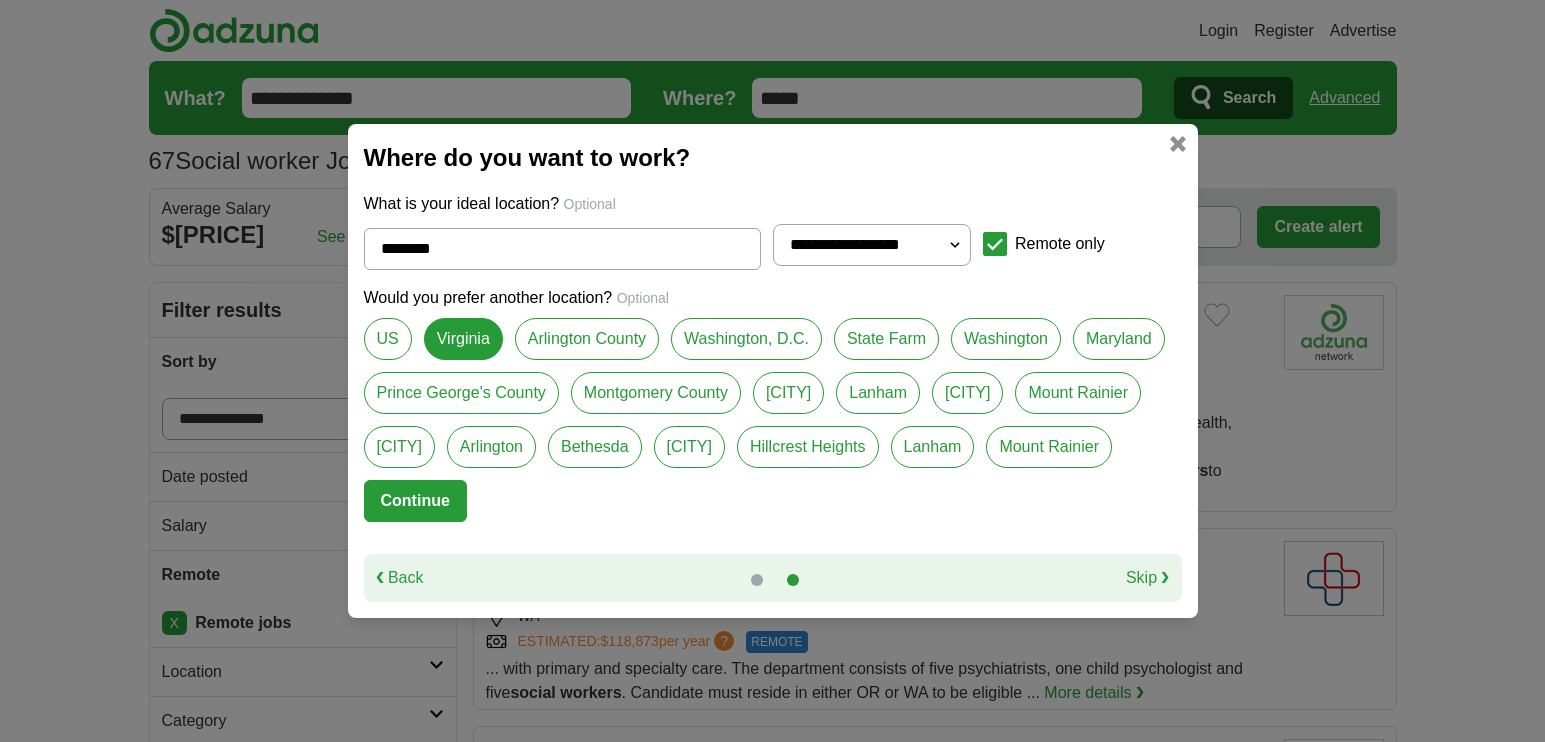 click on "Continue" at bounding box center [415, 501] 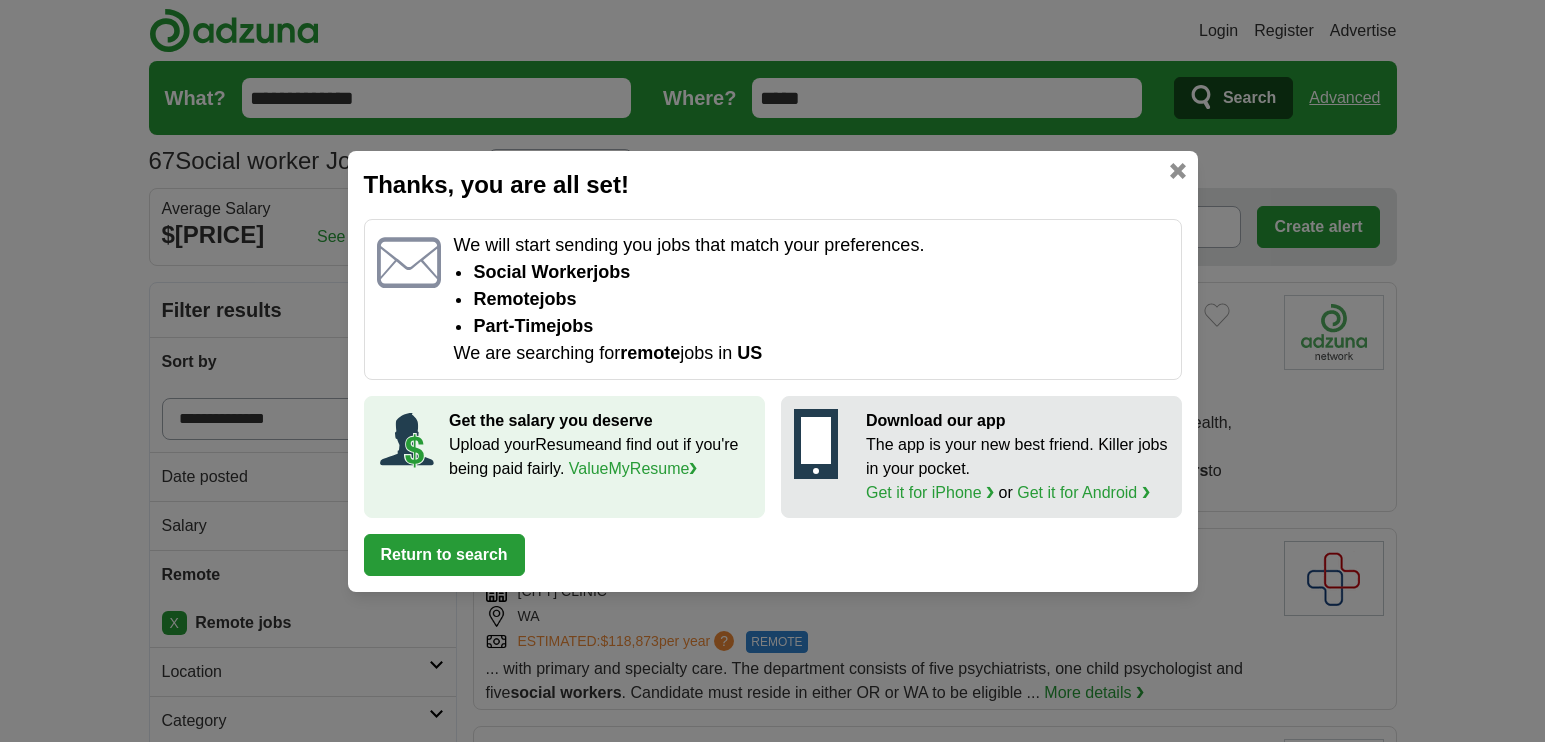 click on "Return to search" at bounding box center (444, 555) 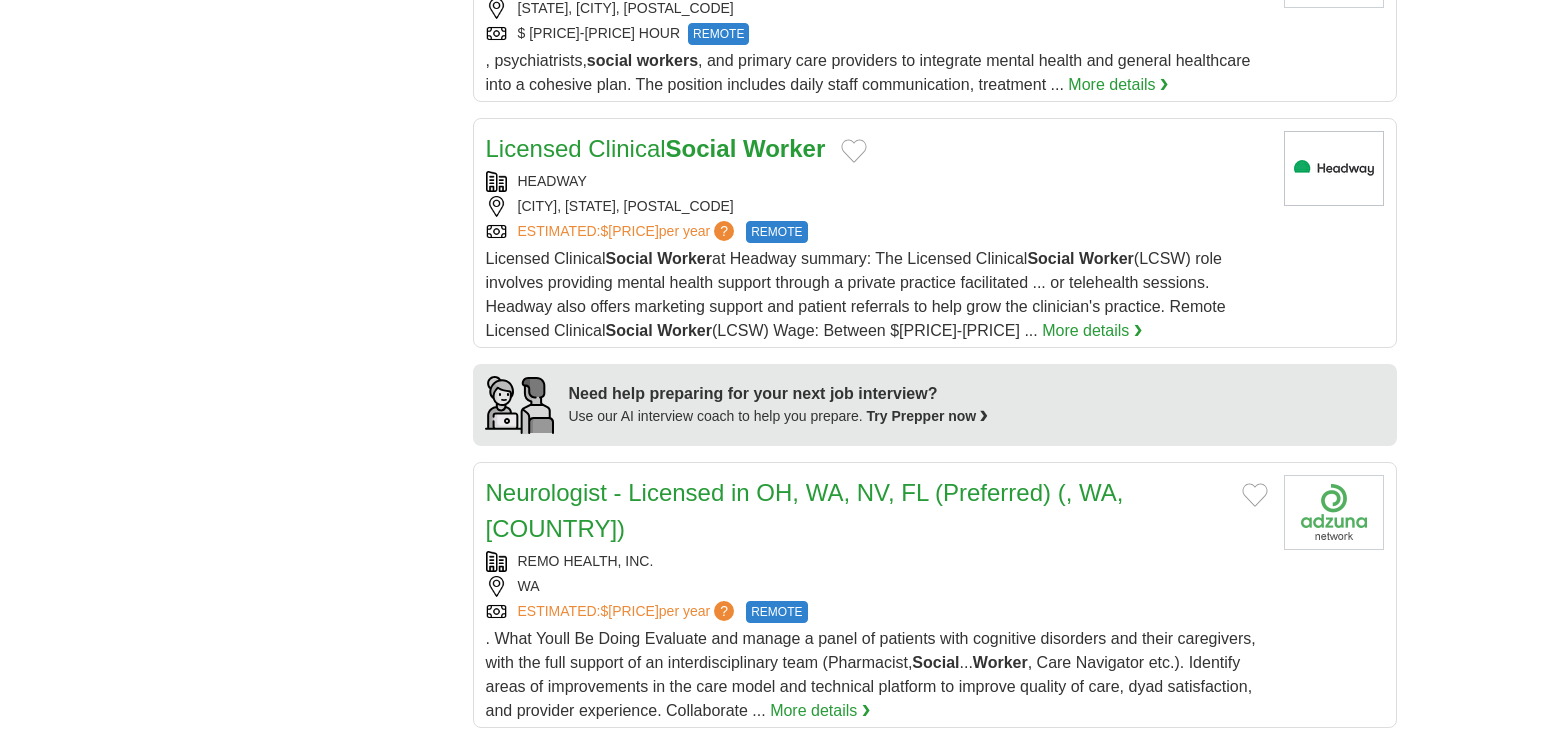 scroll, scrollTop: 1321, scrollLeft: 0, axis: vertical 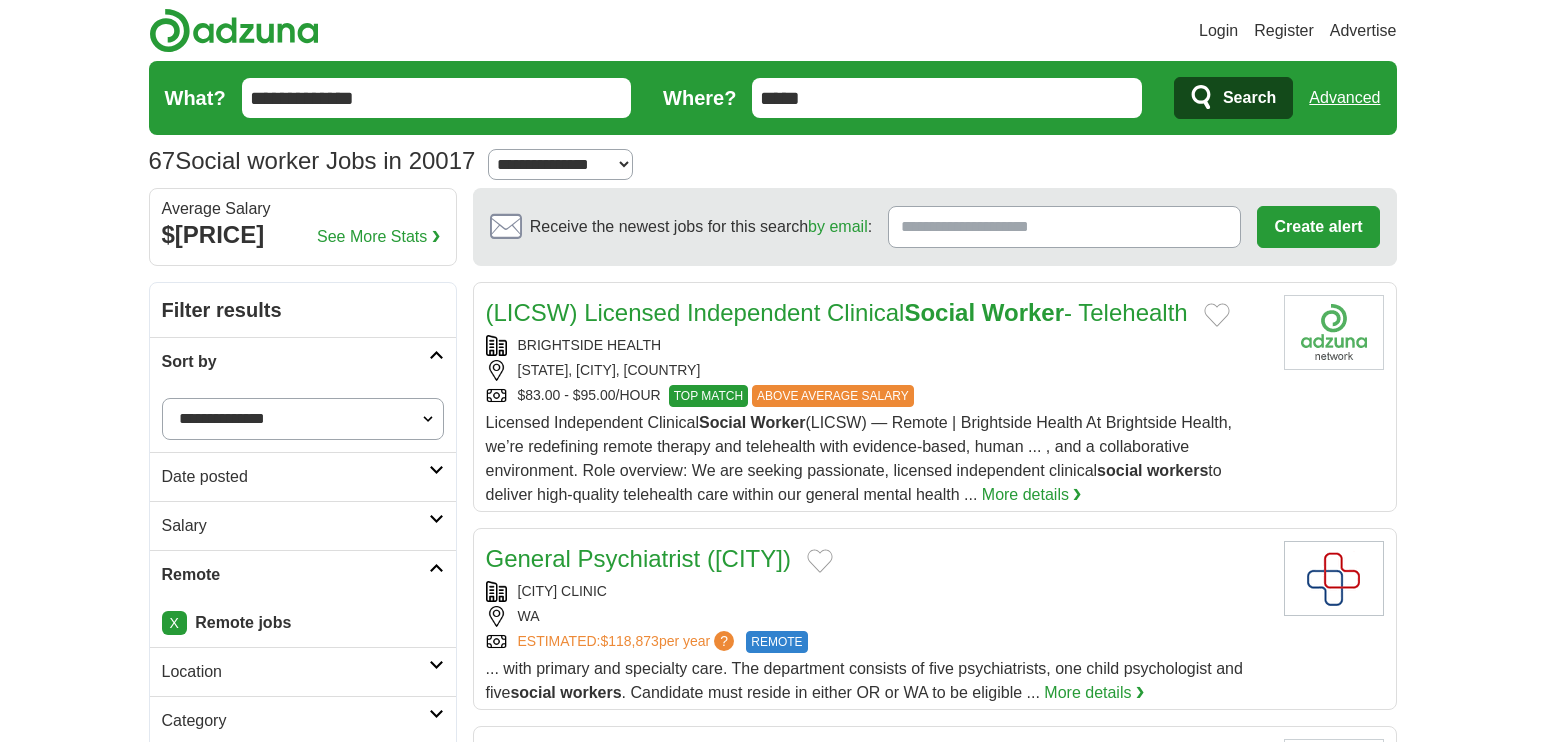 click on "Date posted" at bounding box center [303, 476] 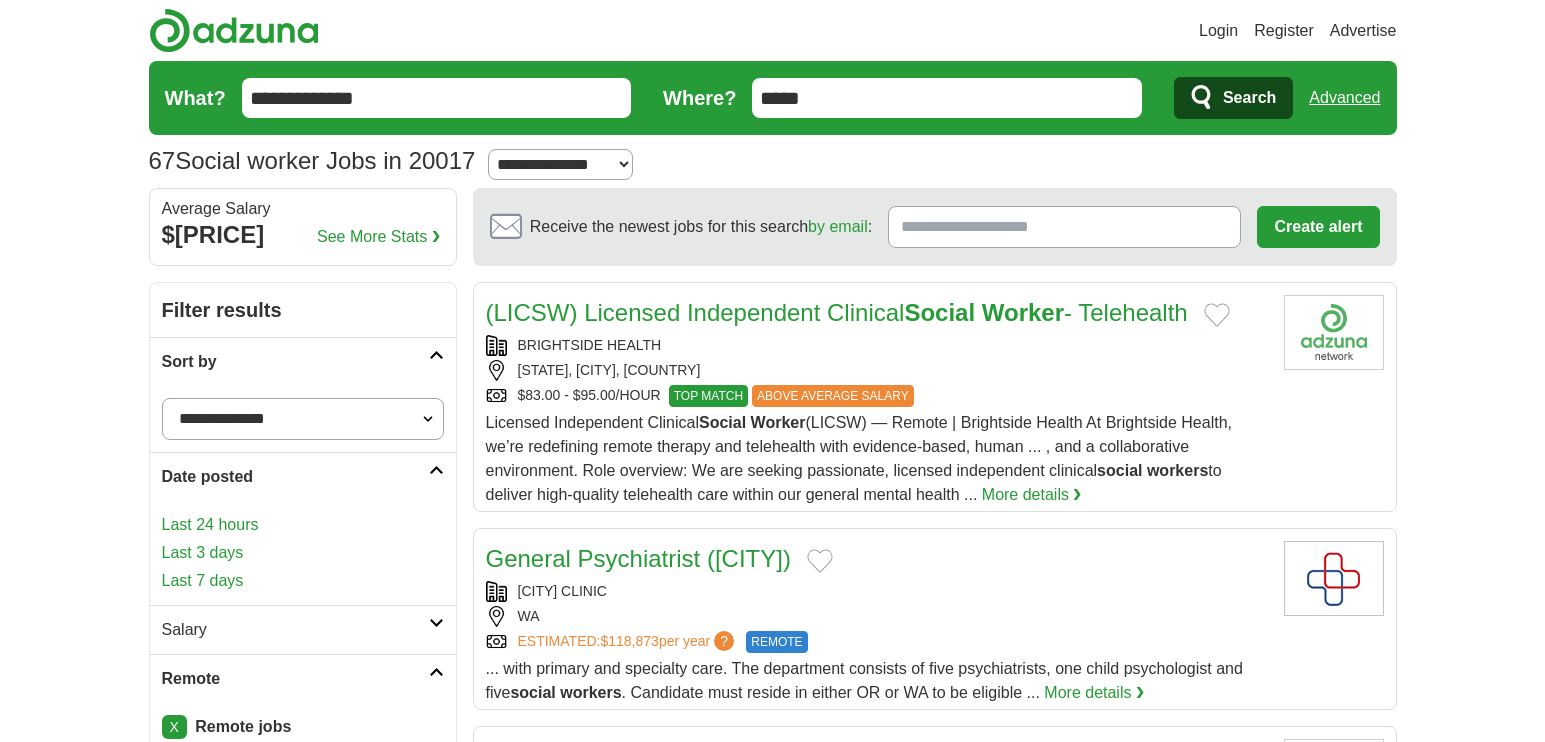 click on "Last 3 days" at bounding box center [303, 553] 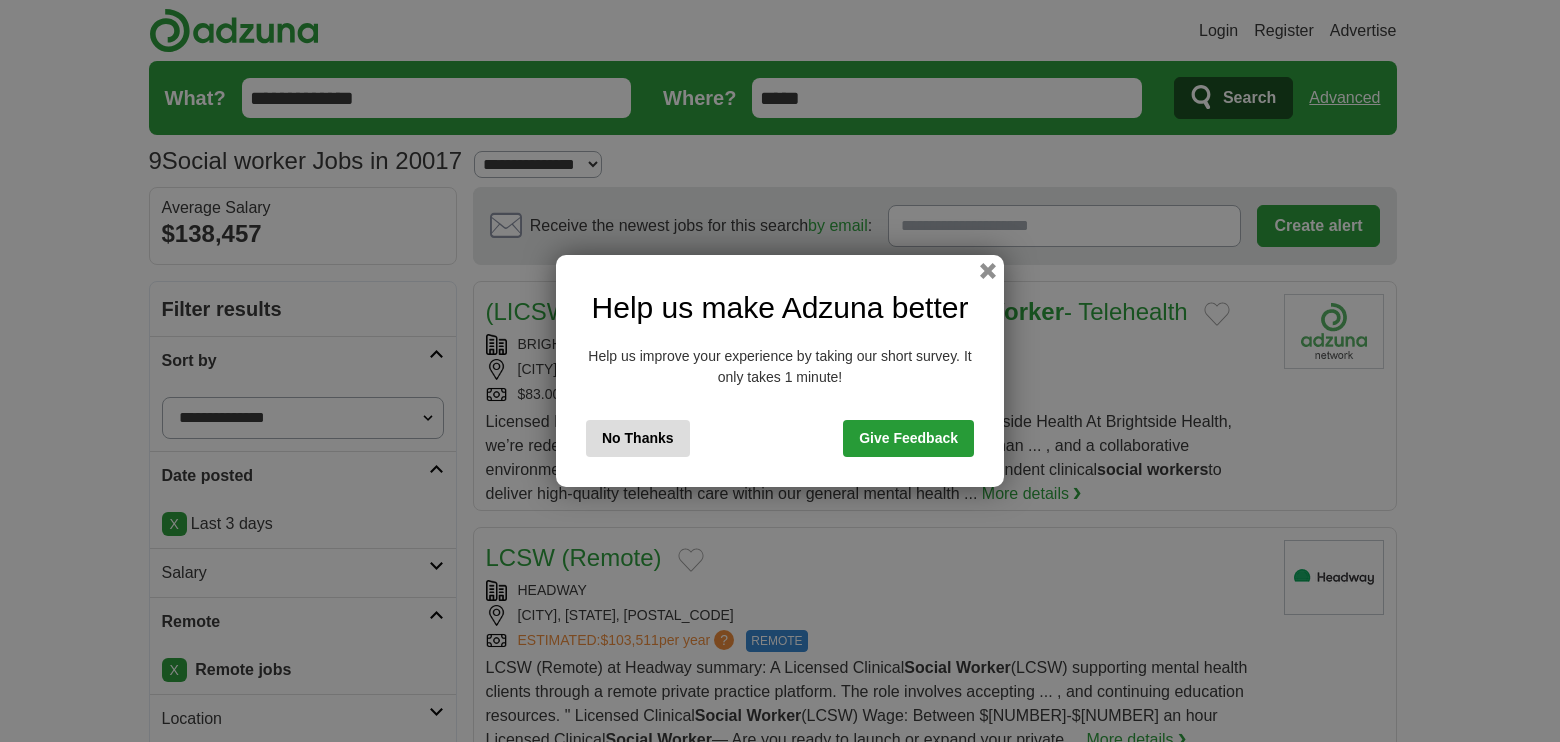 scroll, scrollTop: 0, scrollLeft: 0, axis: both 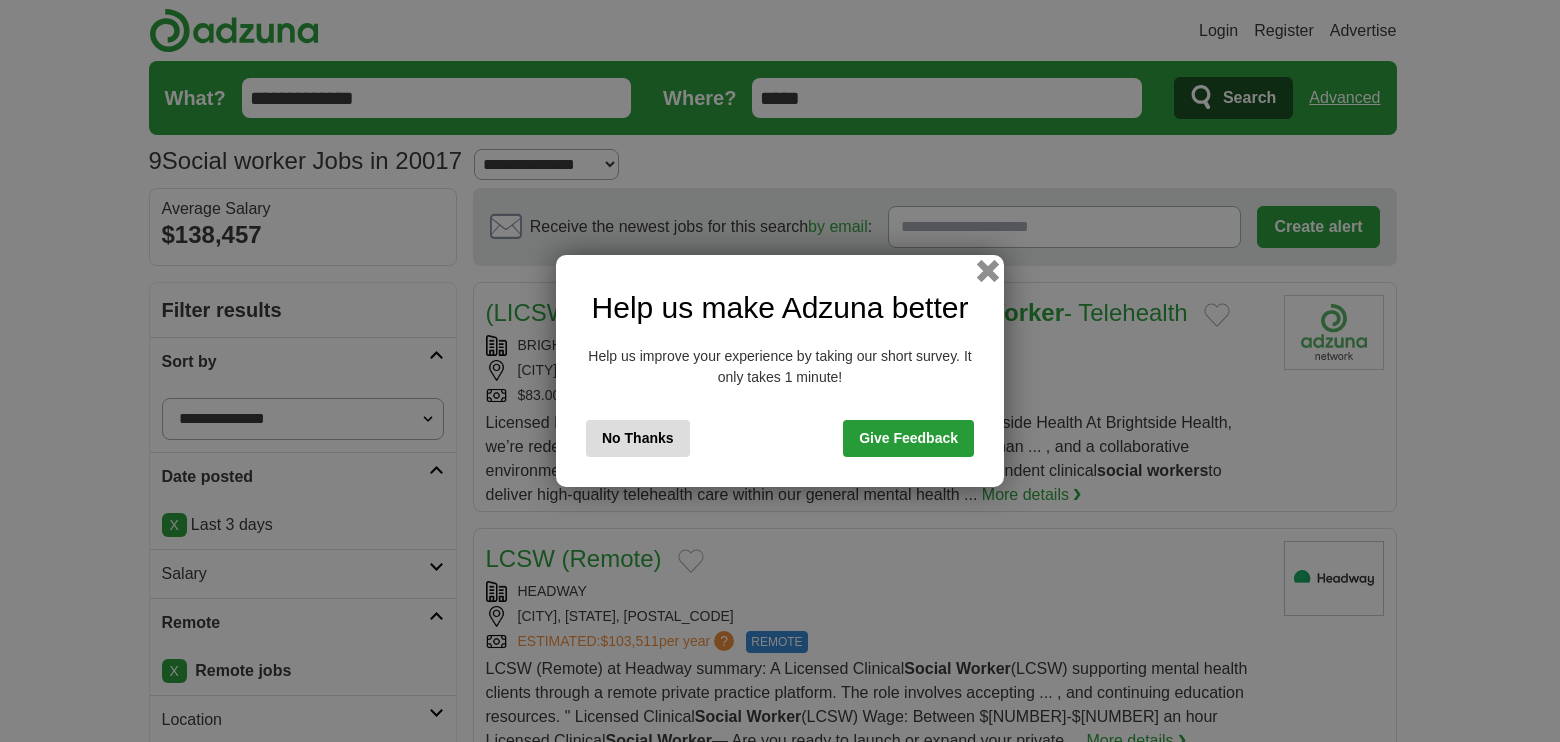 click at bounding box center (988, 271) 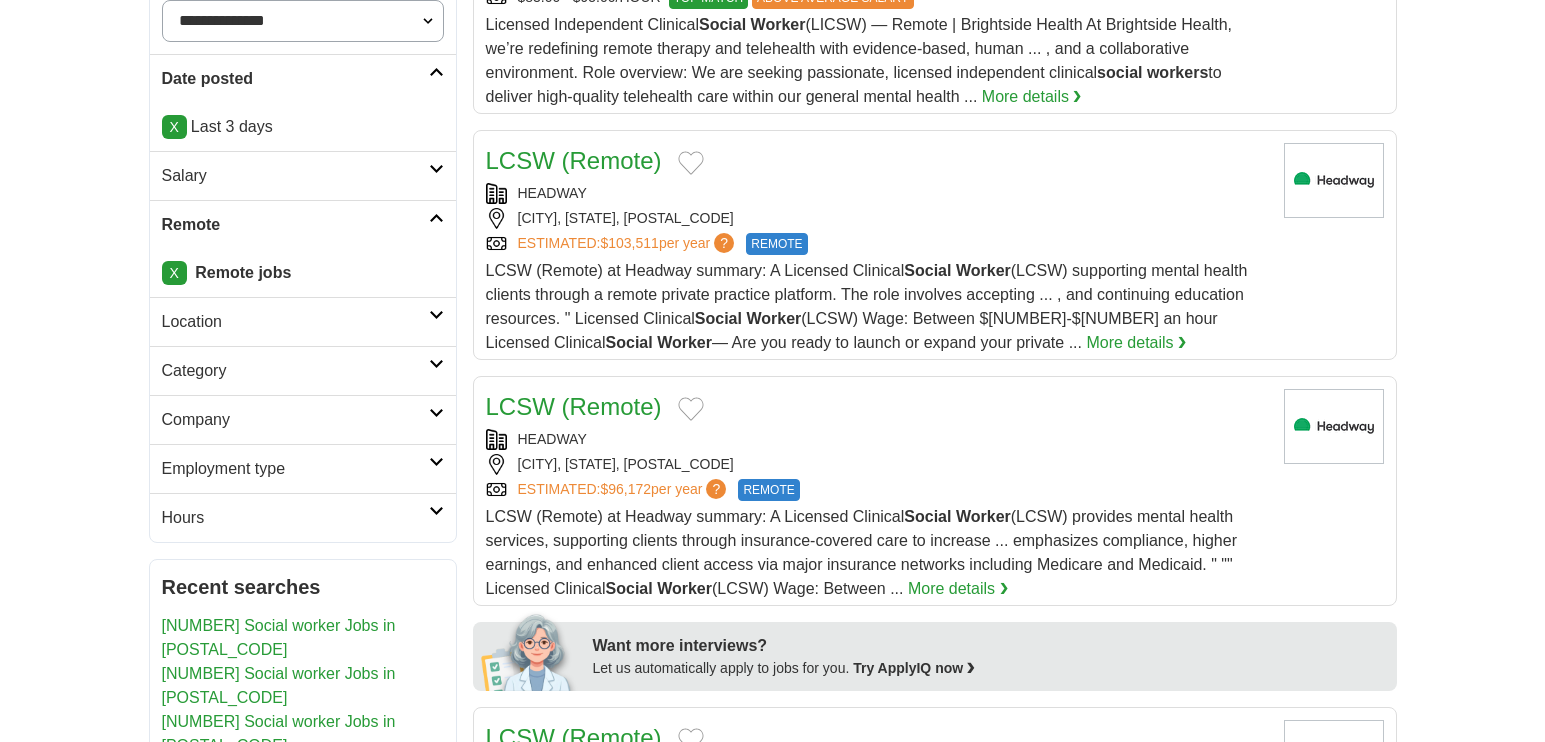 scroll, scrollTop: 401, scrollLeft: 0, axis: vertical 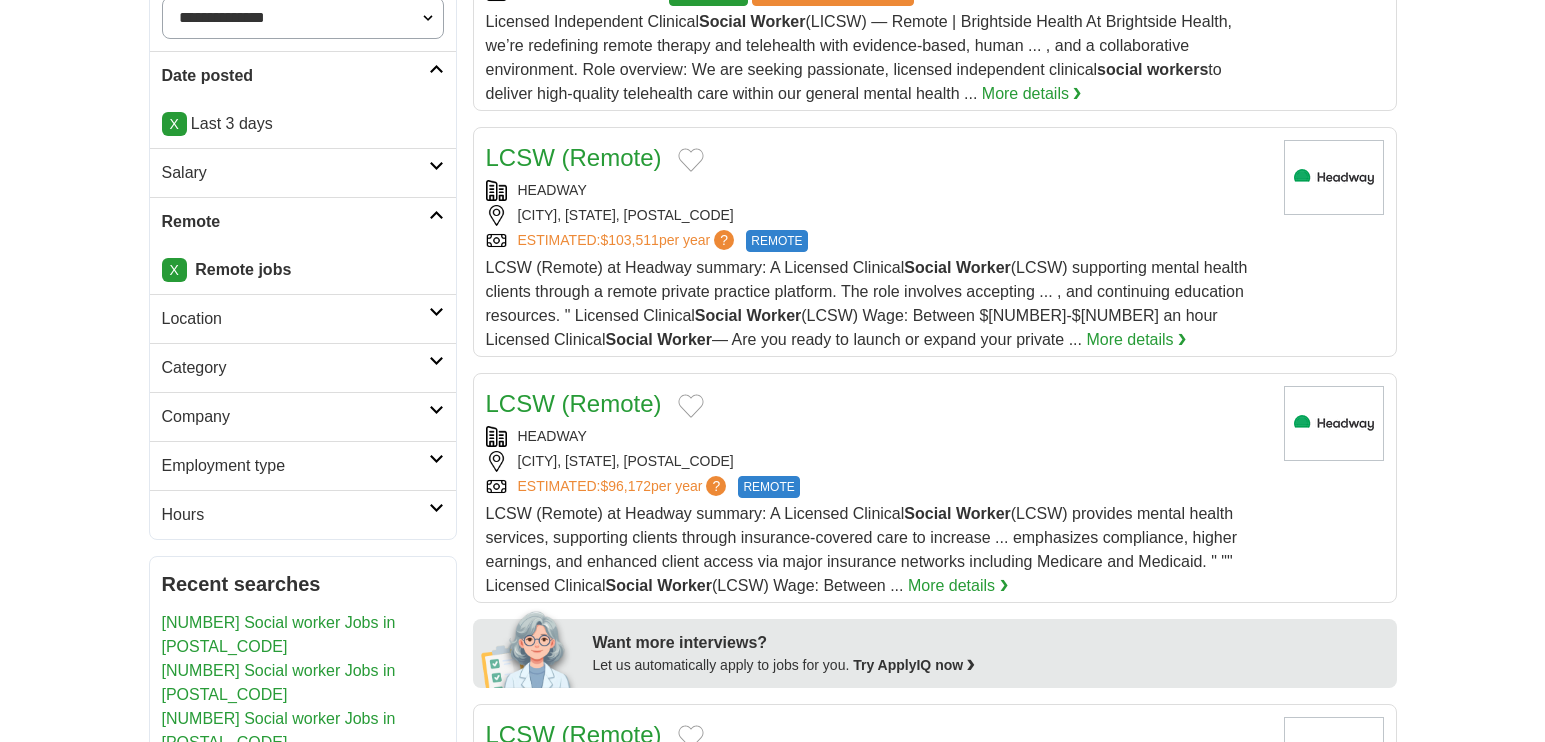 click on "Hours" at bounding box center [303, 514] 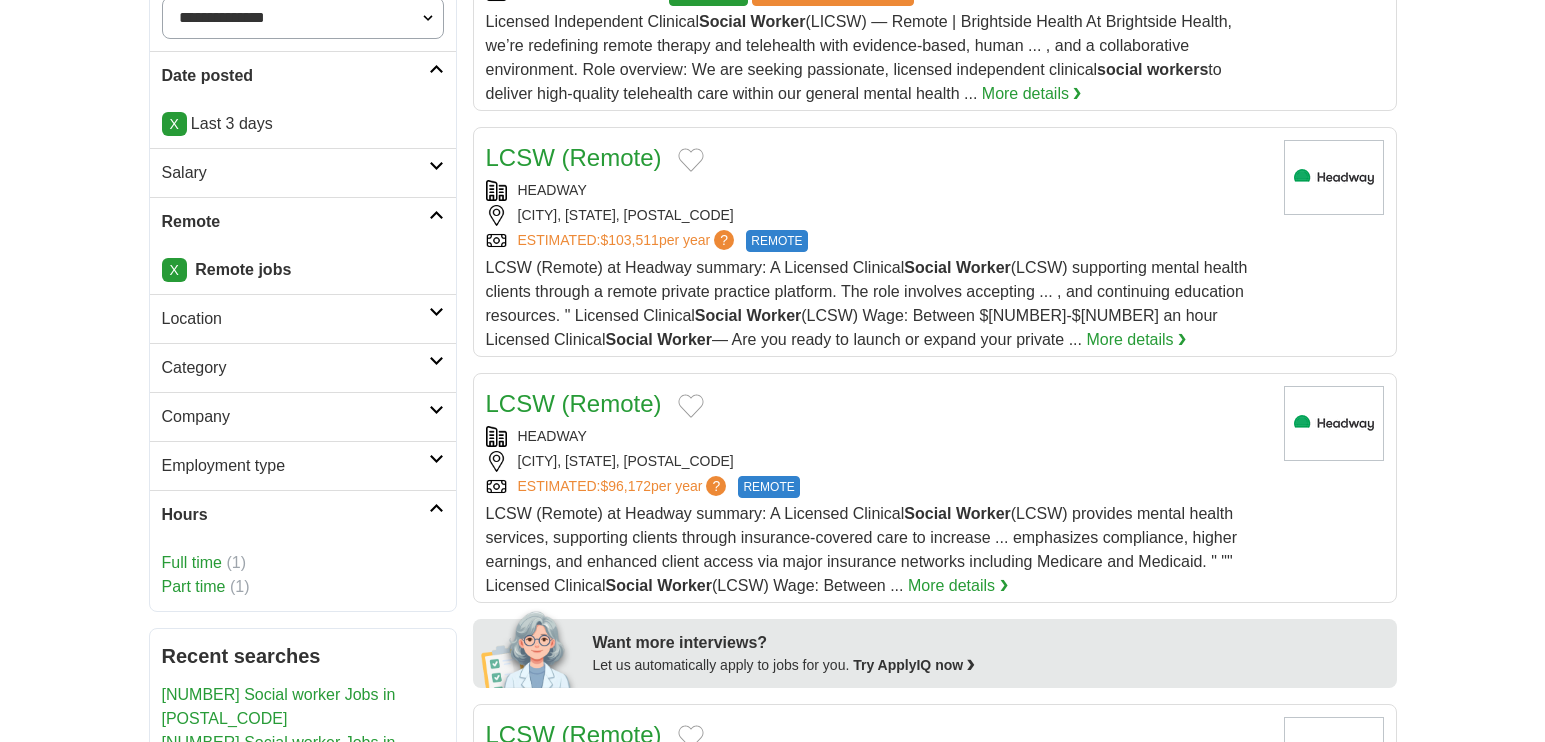 click on "Part time" at bounding box center (194, 586) 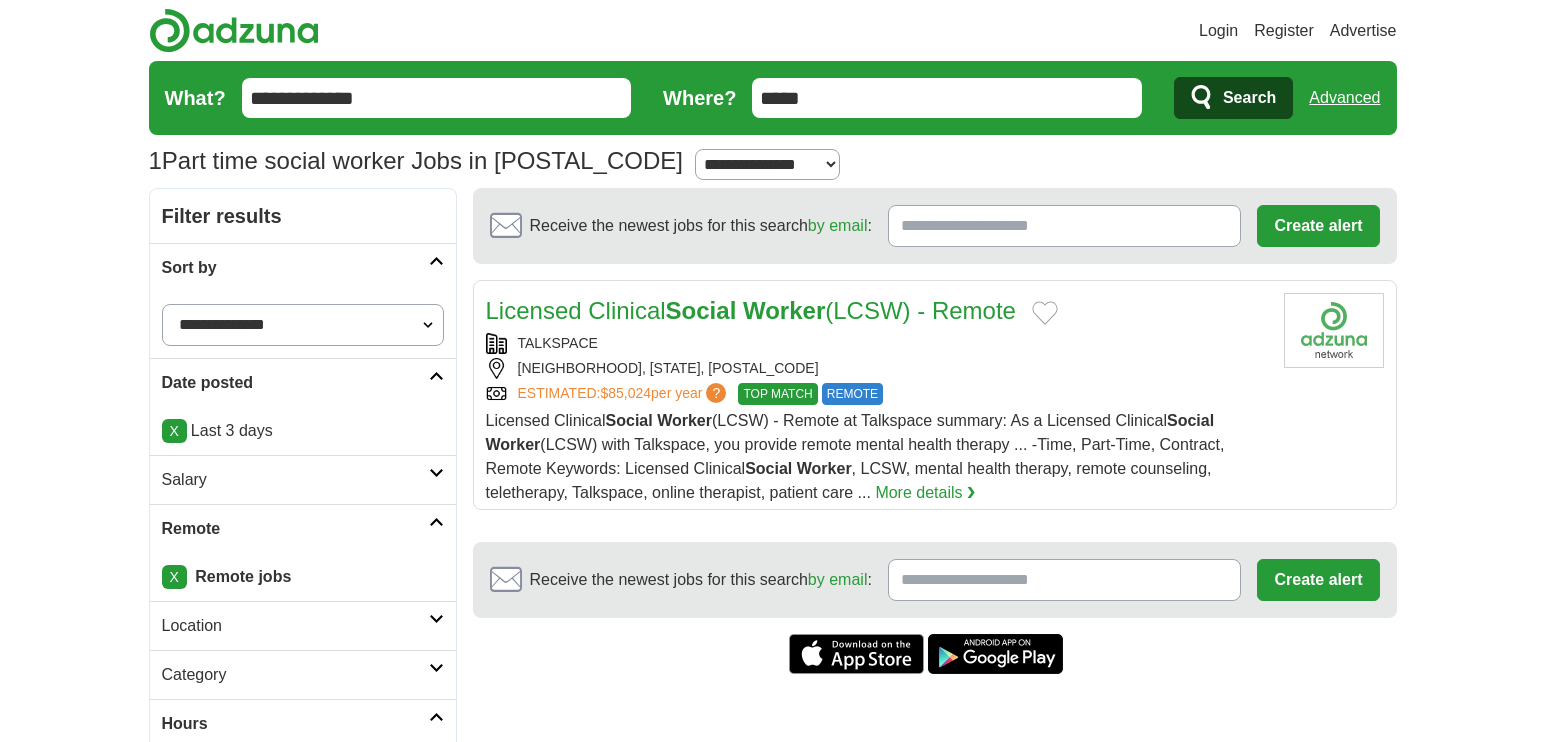 scroll, scrollTop: 0, scrollLeft: 0, axis: both 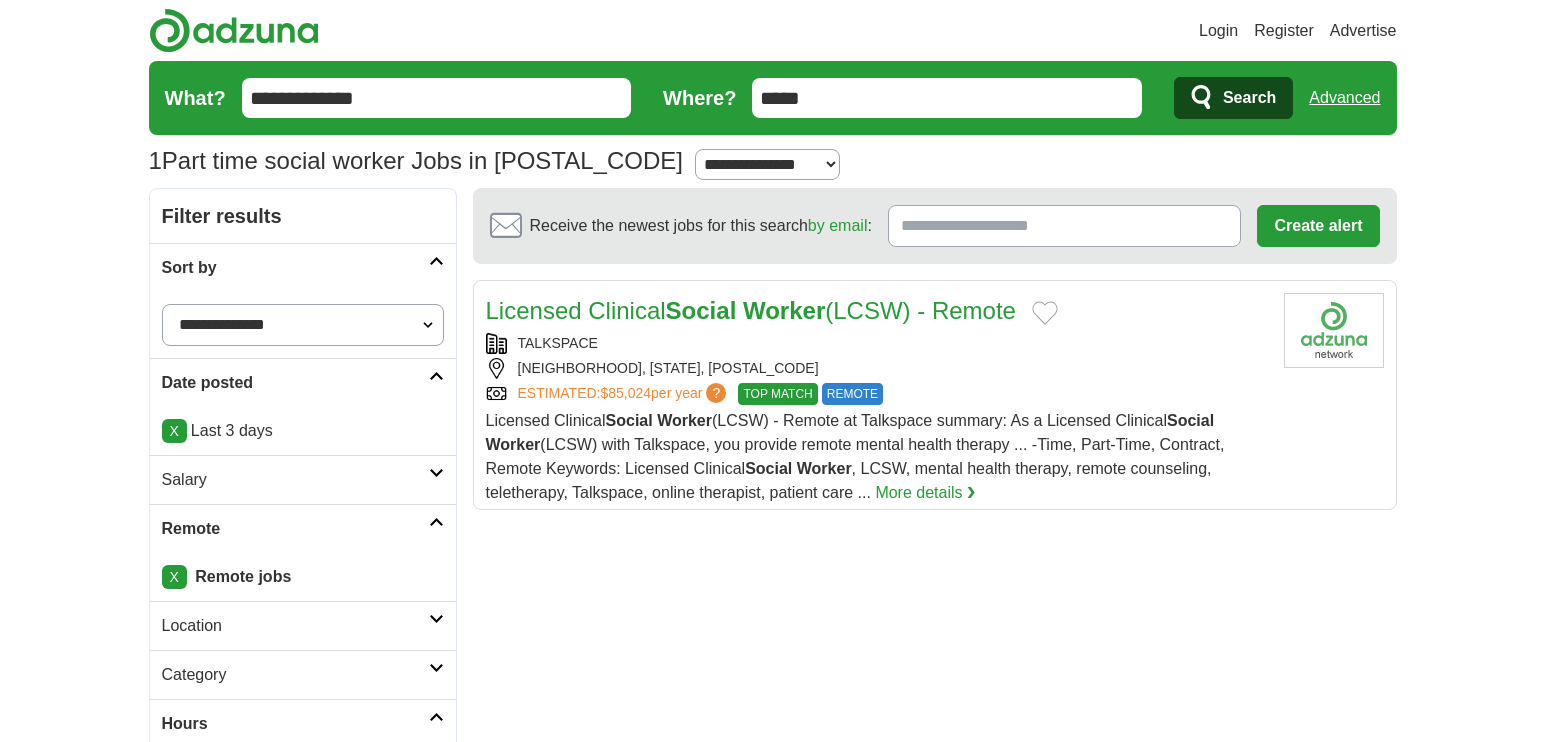 click on "Social" at bounding box center (701, 310) 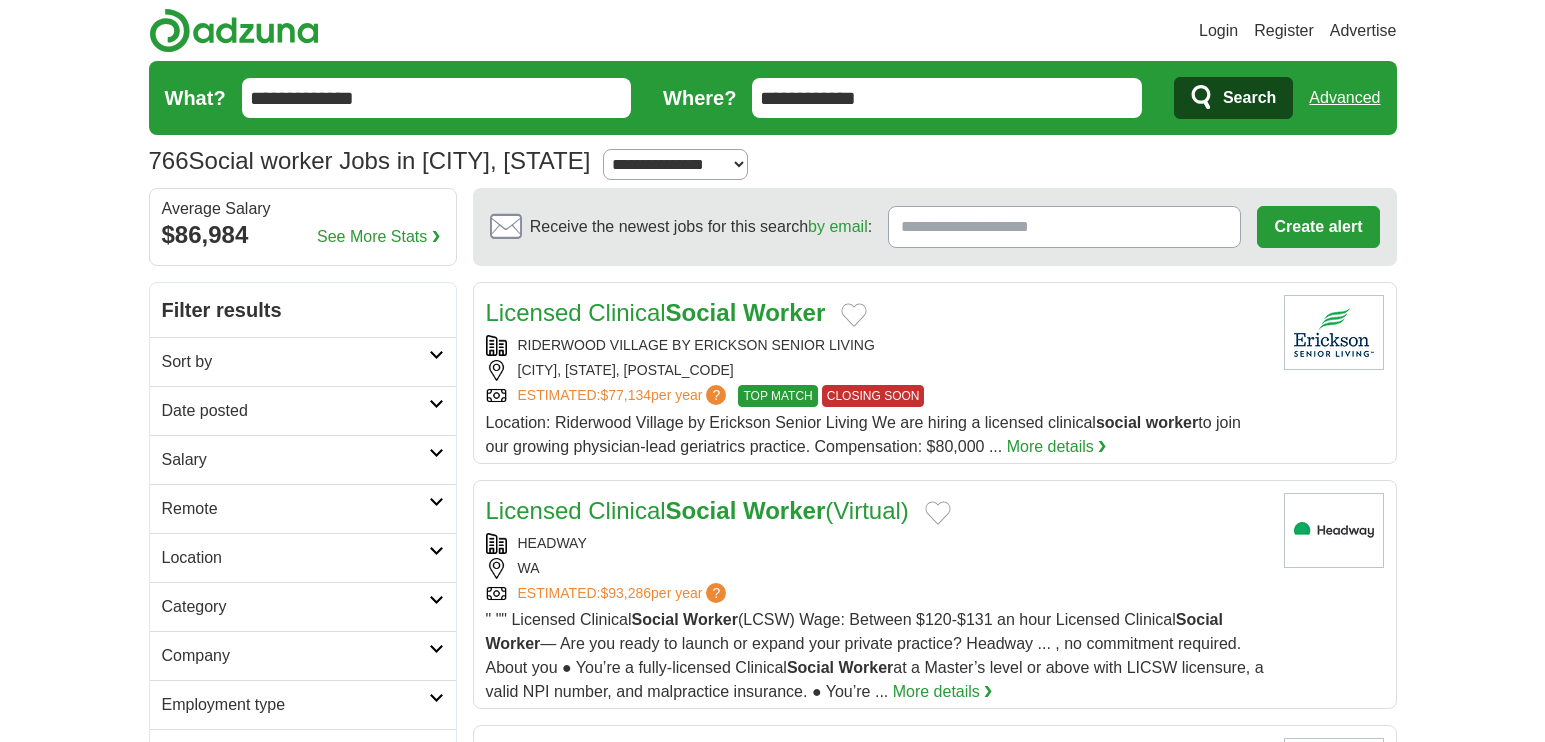 scroll, scrollTop: 0, scrollLeft: 0, axis: both 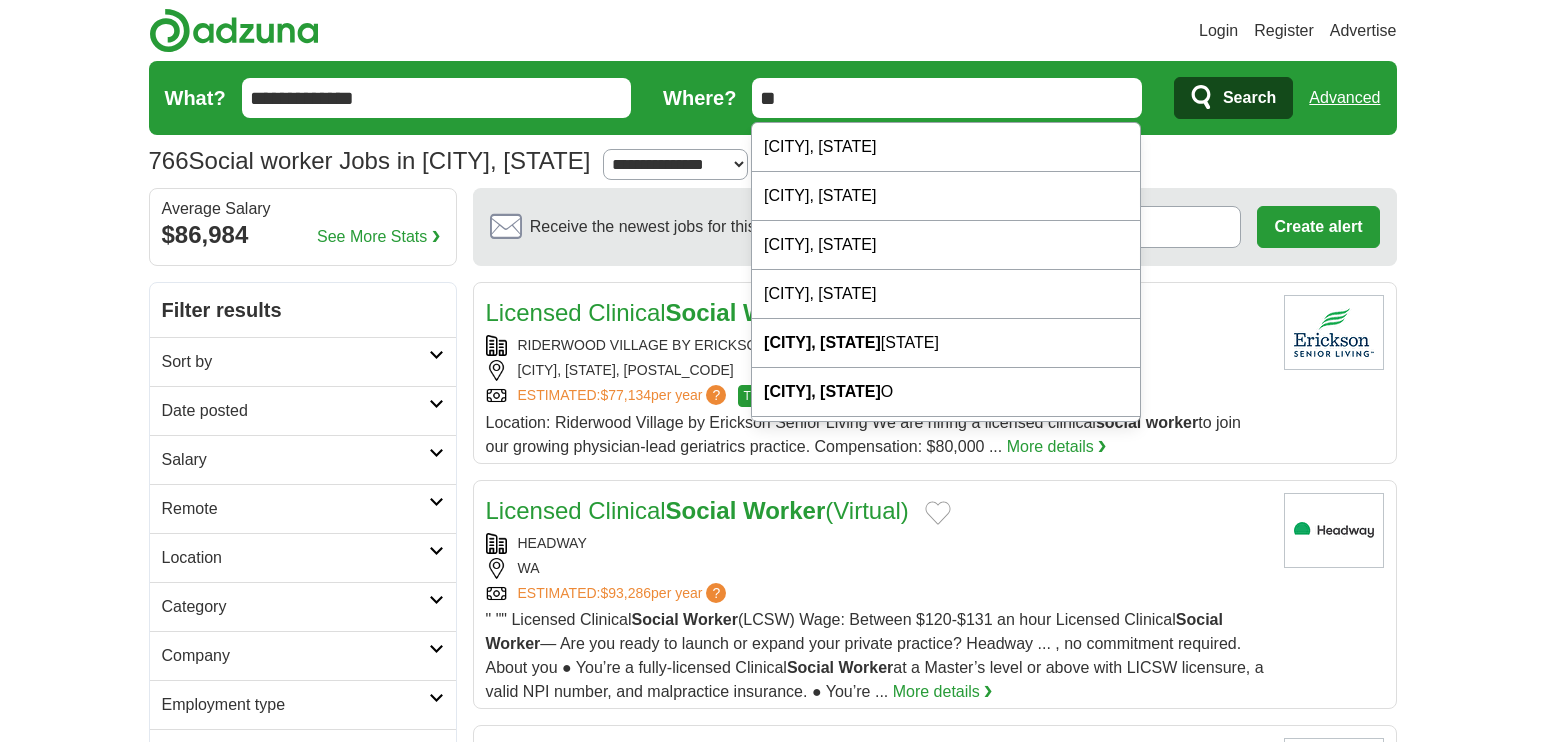 type on "*" 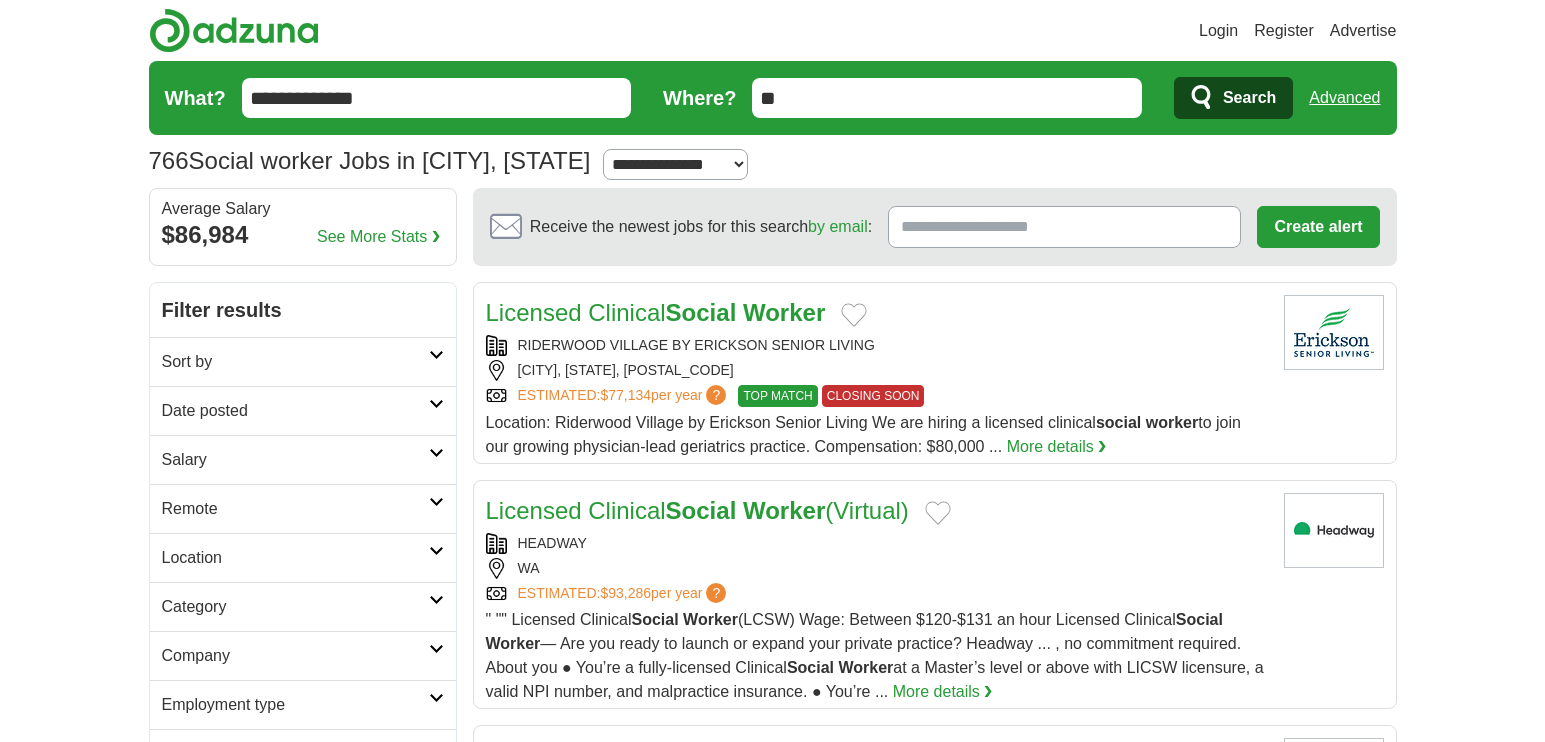 type on "*" 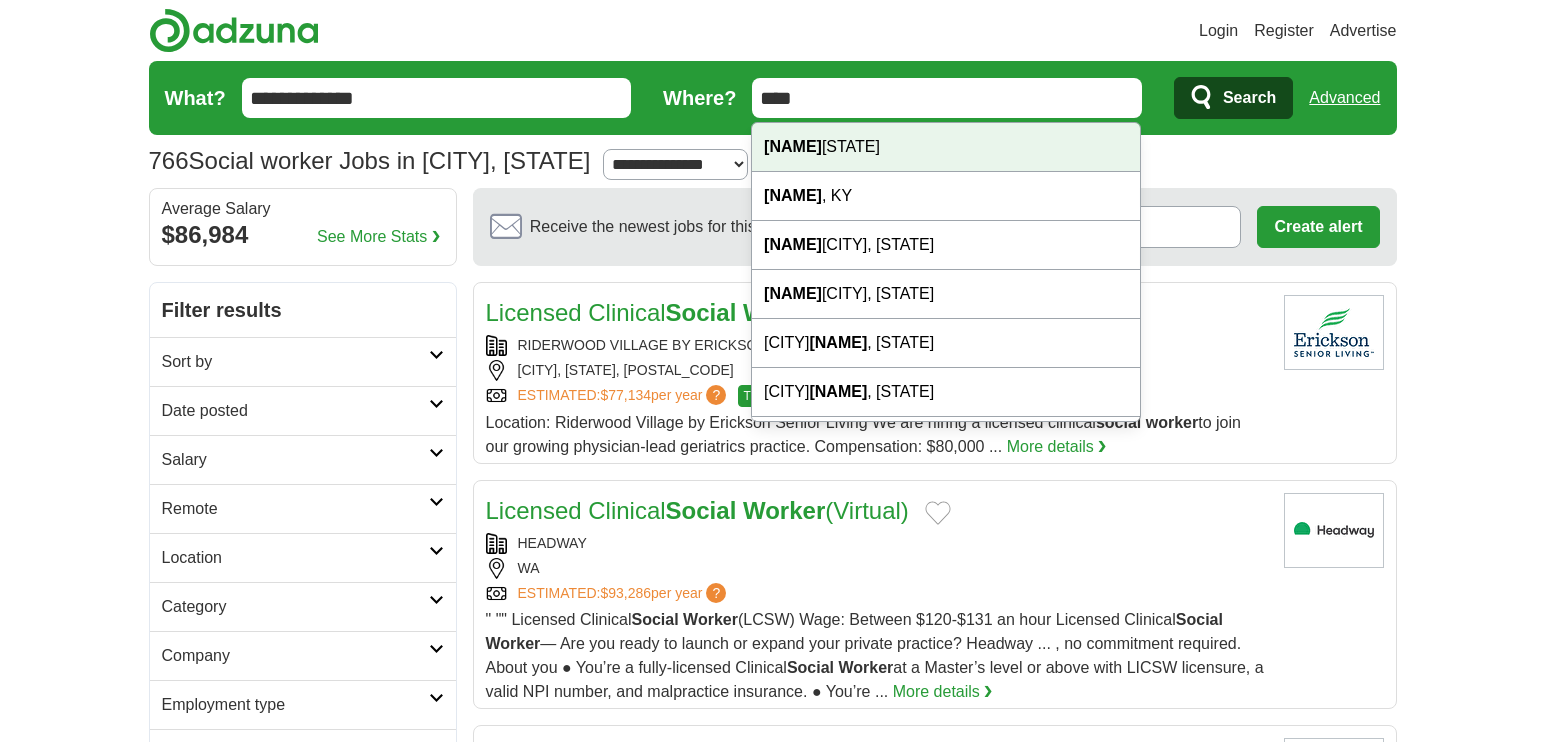 click on "[CITY], [STATE]" at bounding box center [946, 147] 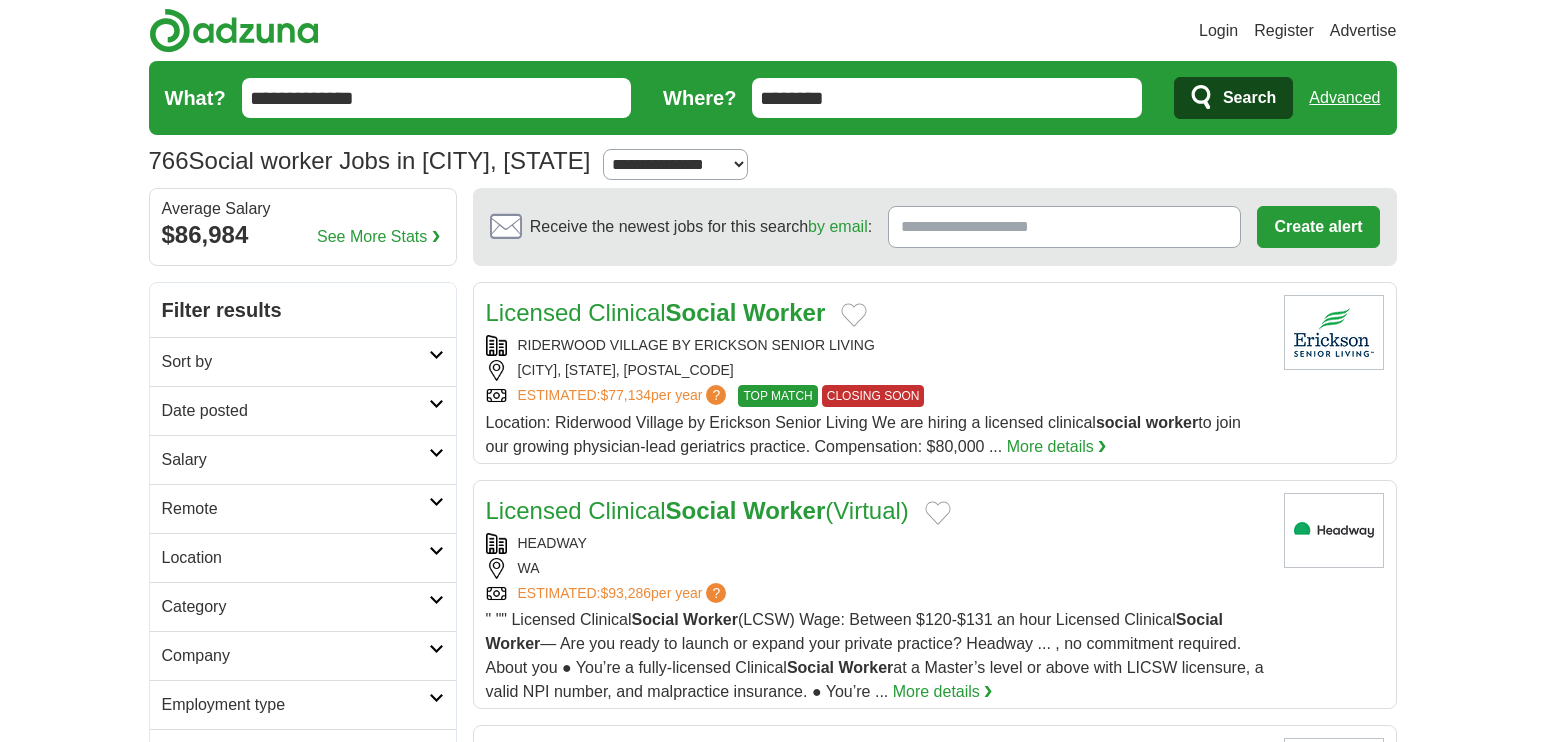 click on "Search" at bounding box center [1249, 98] 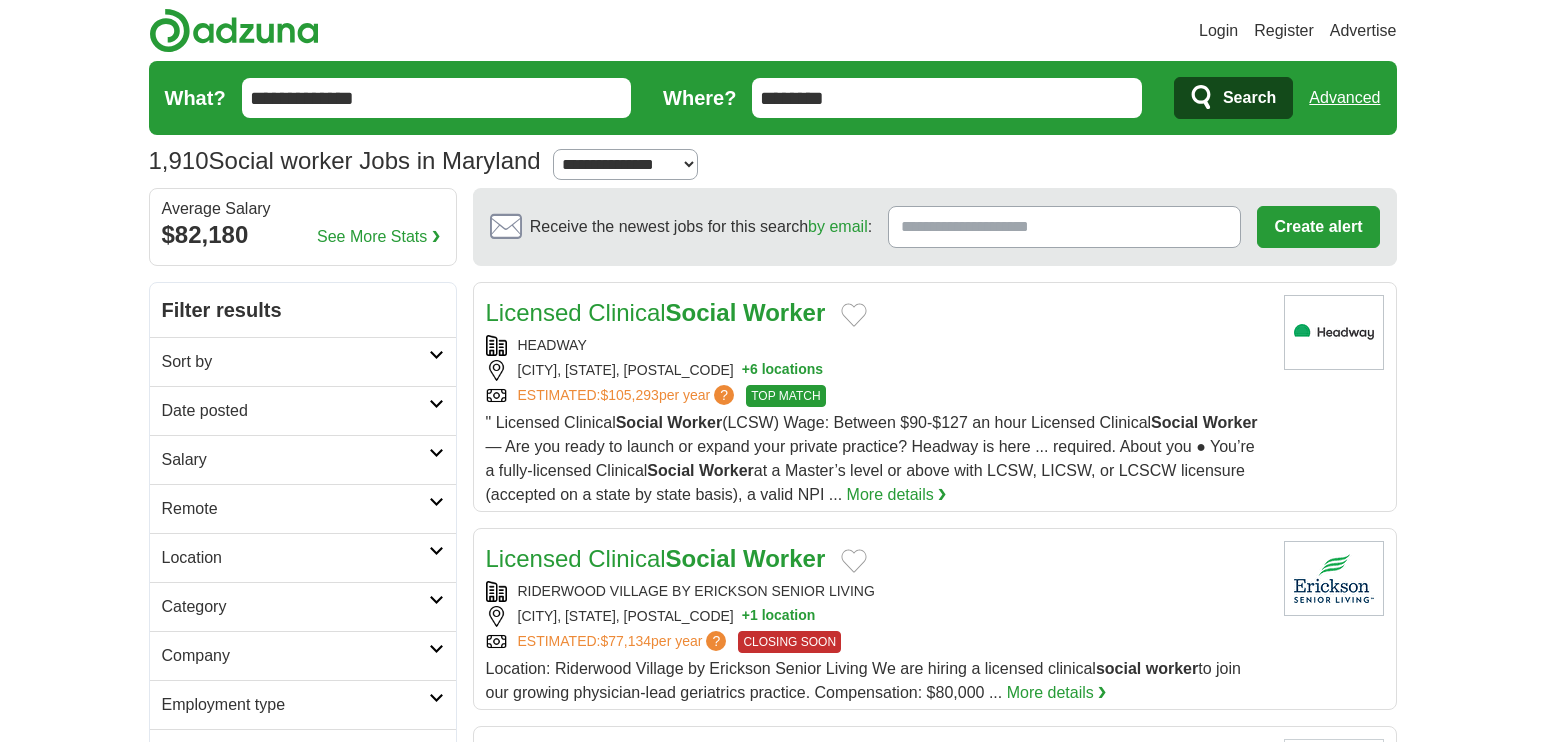 scroll, scrollTop: 0, scrollLeft: 0, axis: both 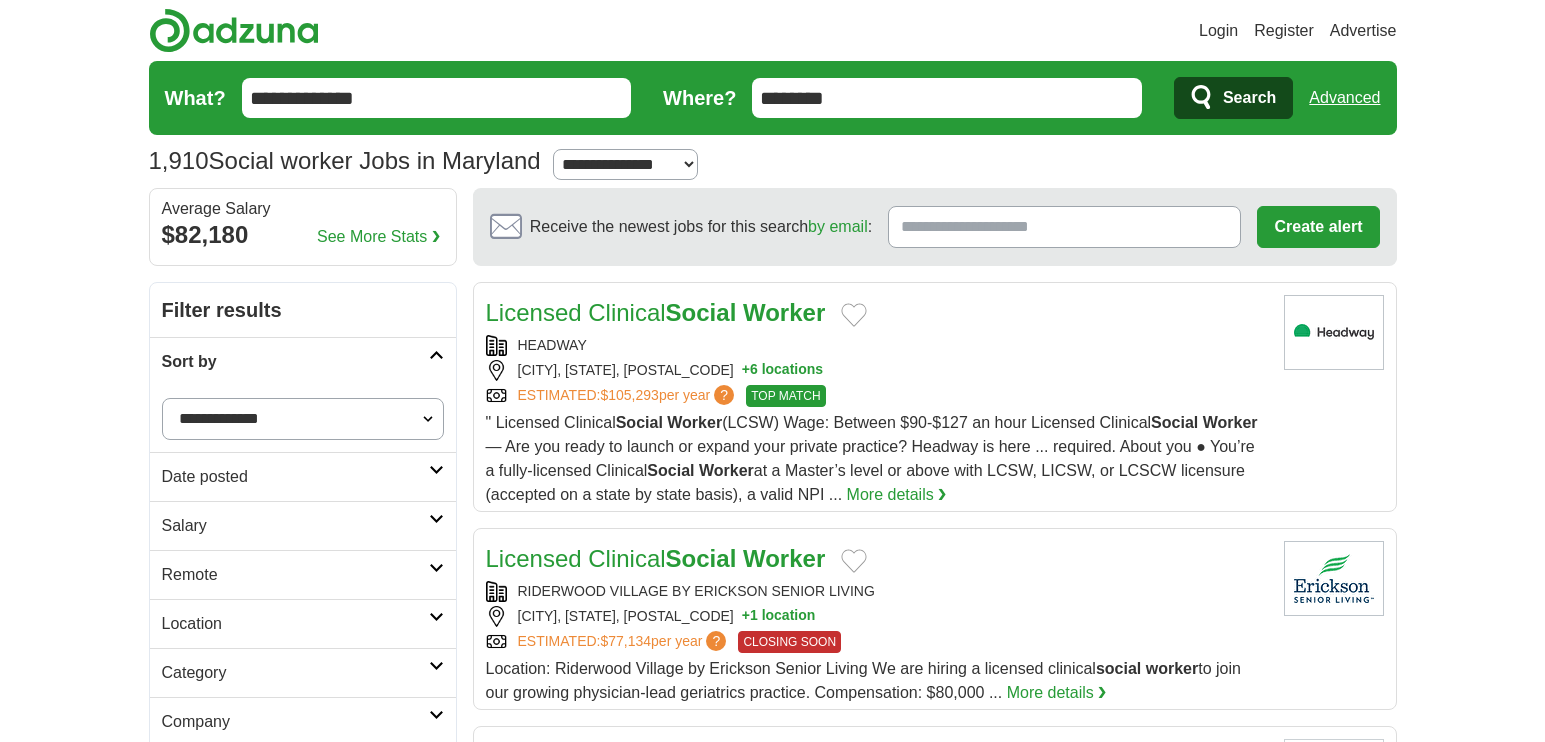 click on "**********" at bounding box center [303, 419] 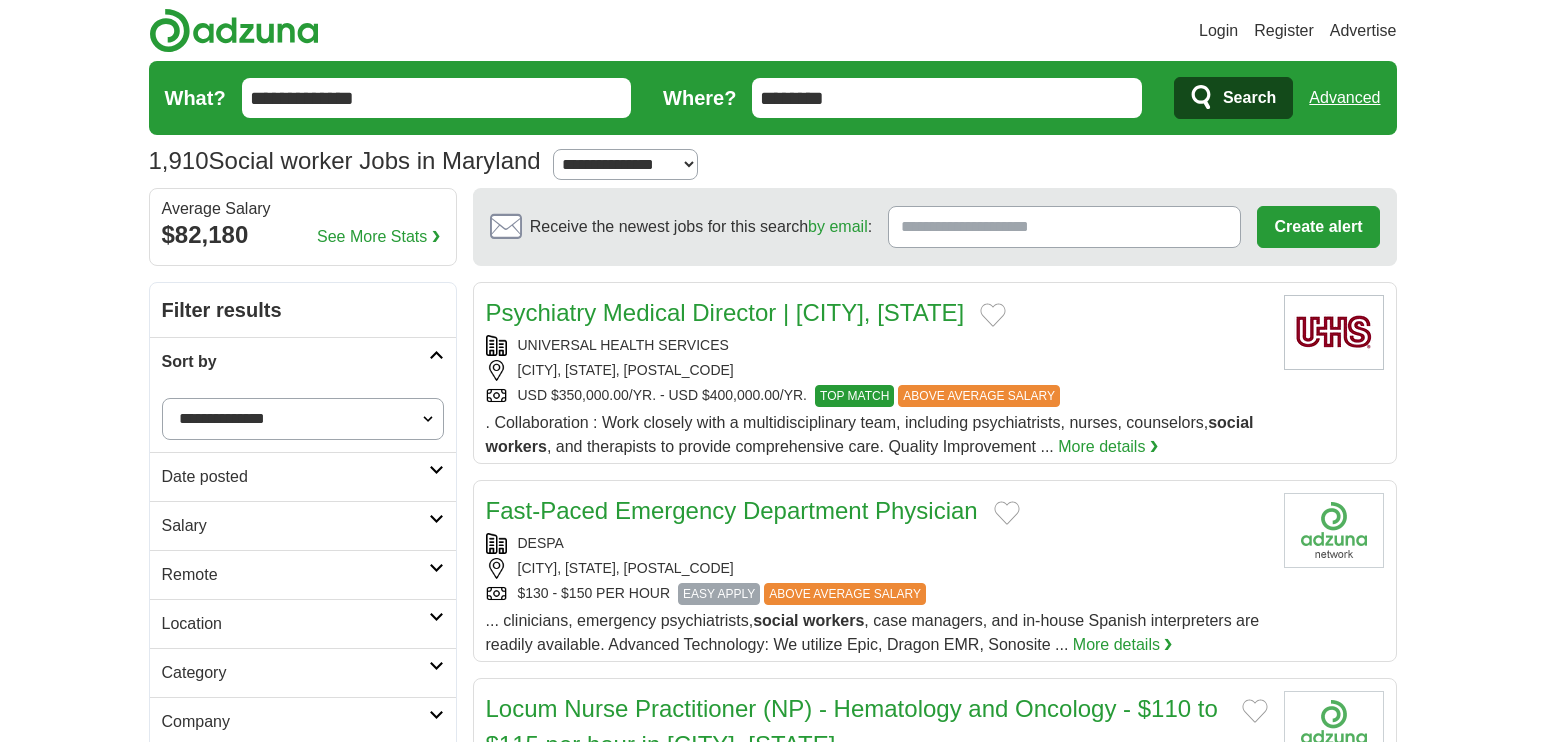 scroll, scrollTop: 0, scrollLeft: 0, axis: both 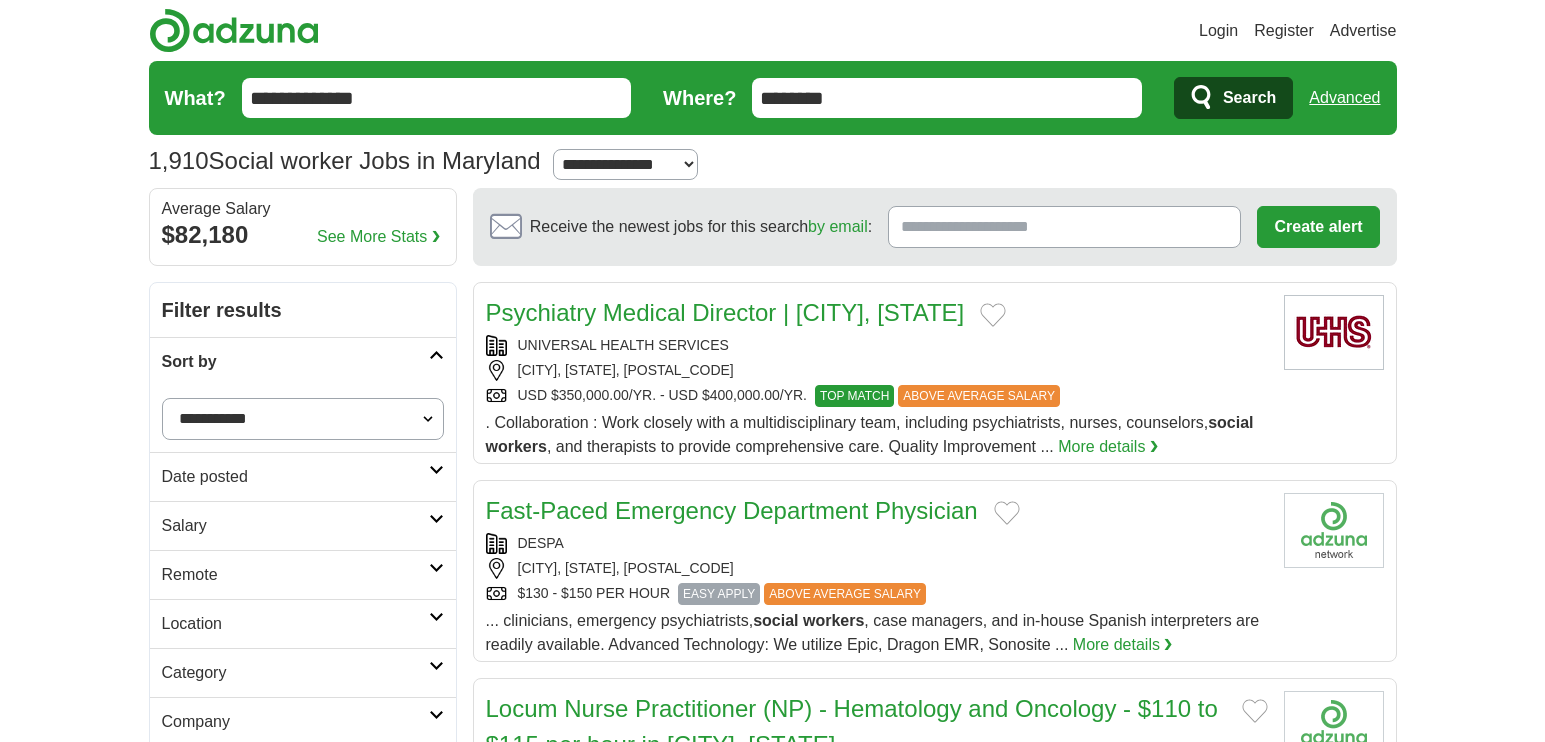click on "Date posted" at bounding box center [295, 477] 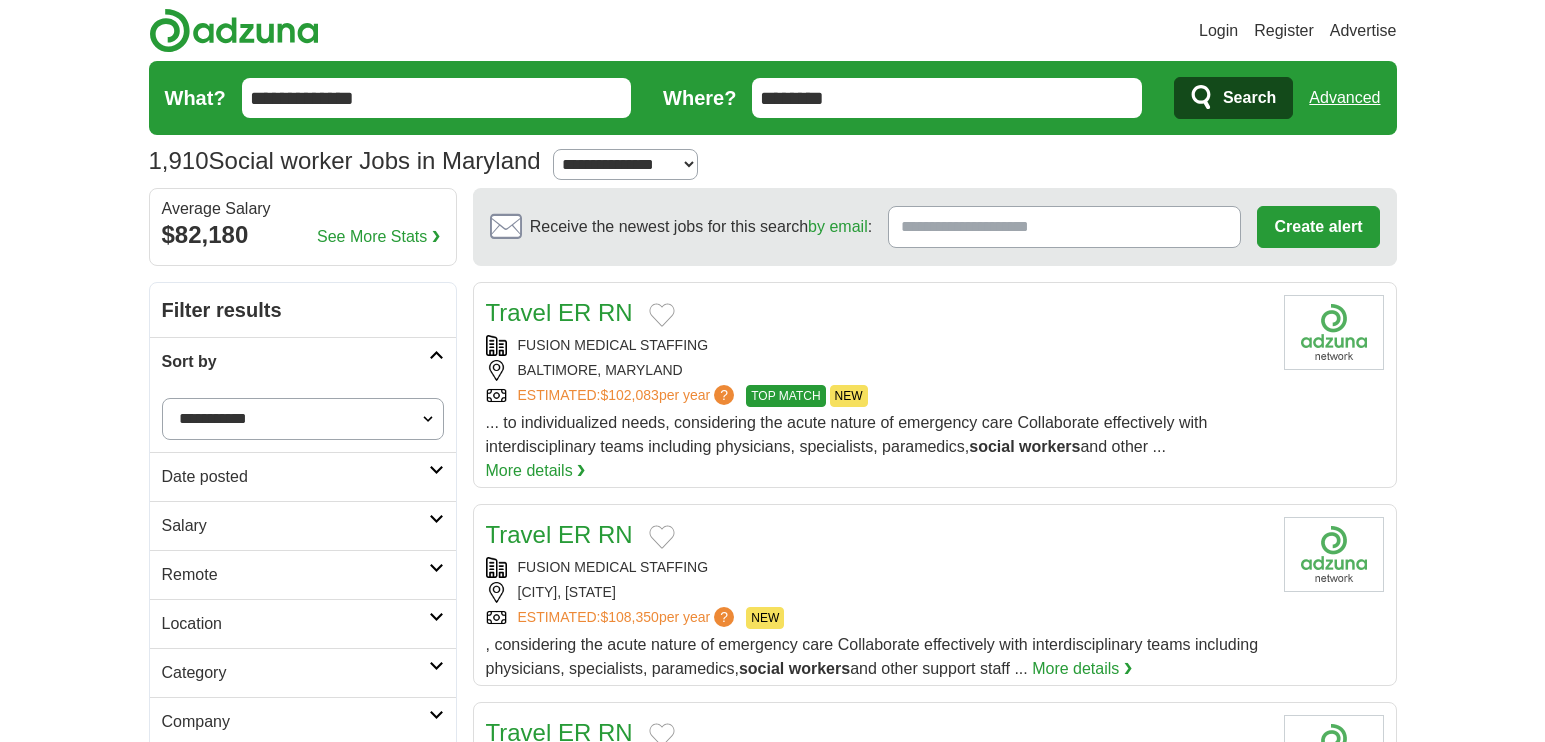 scroll, scrollTop: 0, scrollLeft: 0, axis: both 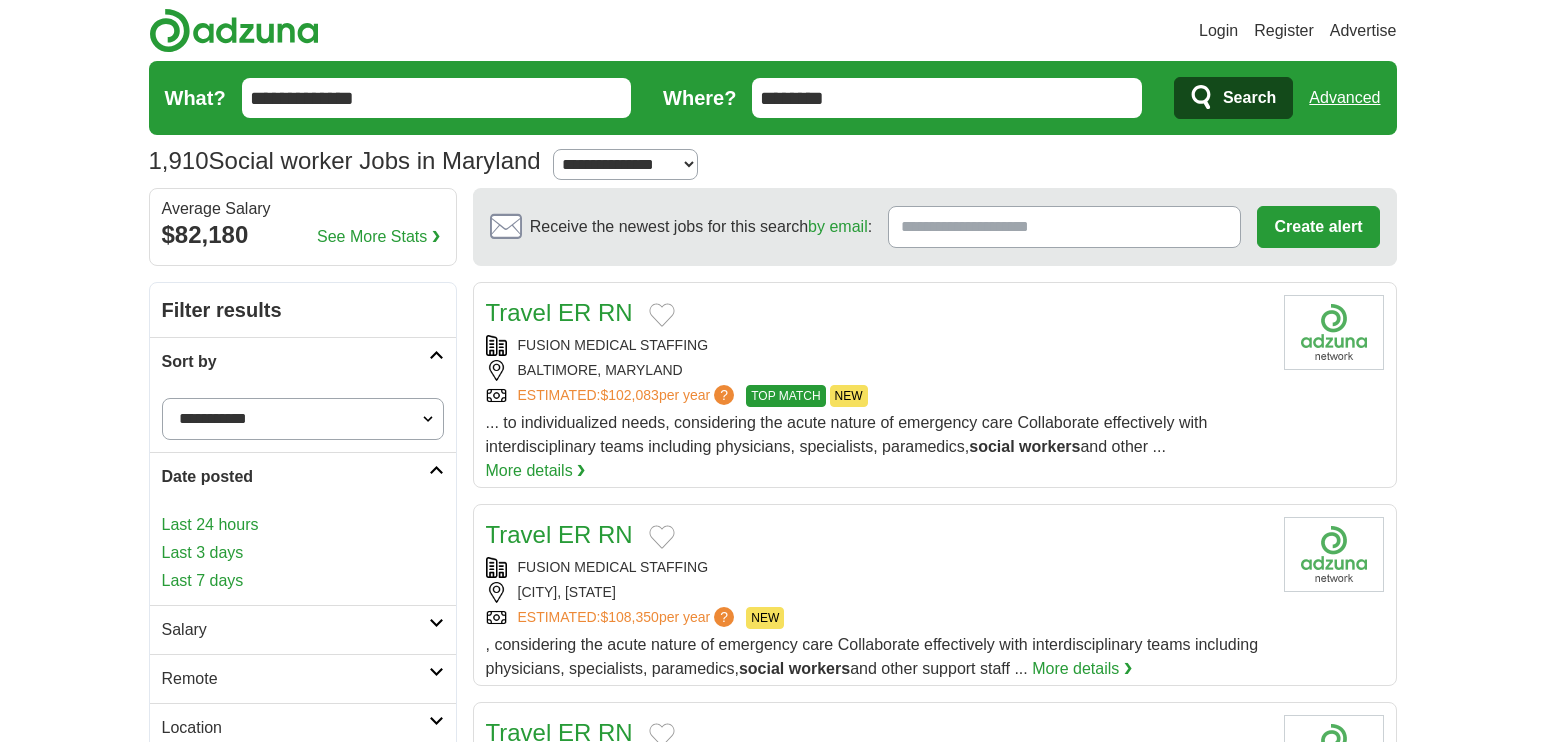 click on "Last 3 days" at bounding box center (303, 553) 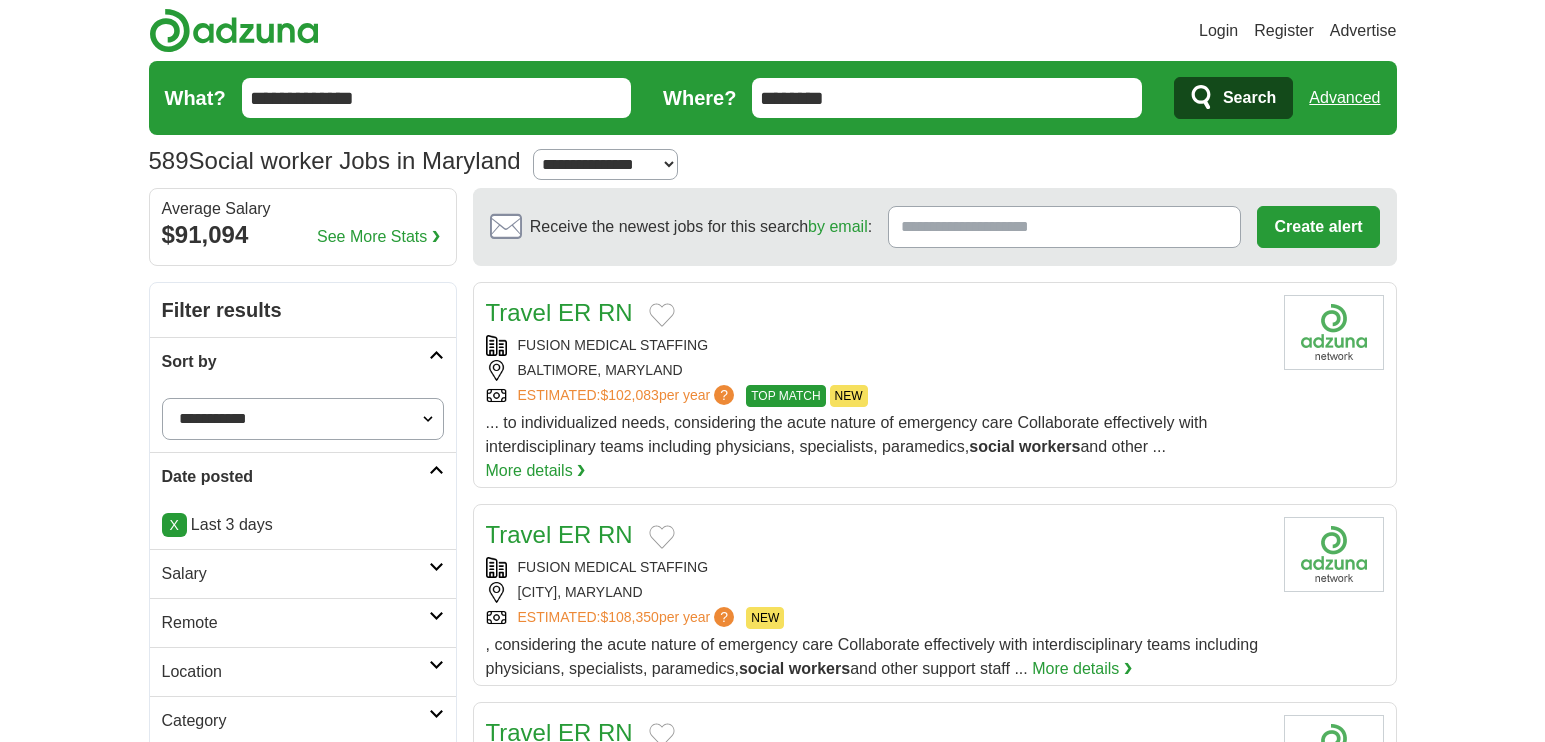 scroll, scrollTop: 0, scrollLeft: 0, axis: both 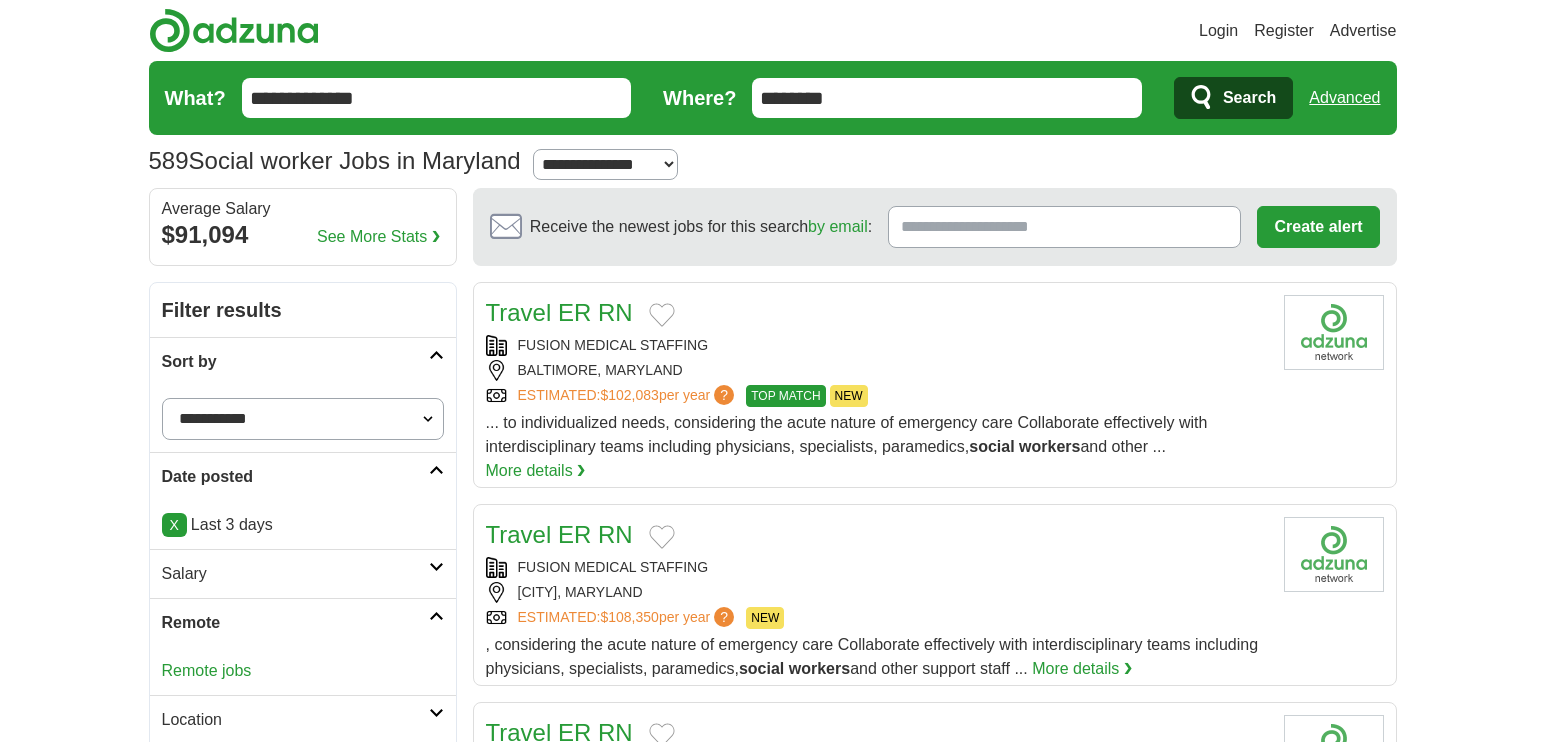 click on "Remote jobs" at bounding box center [207, 670] 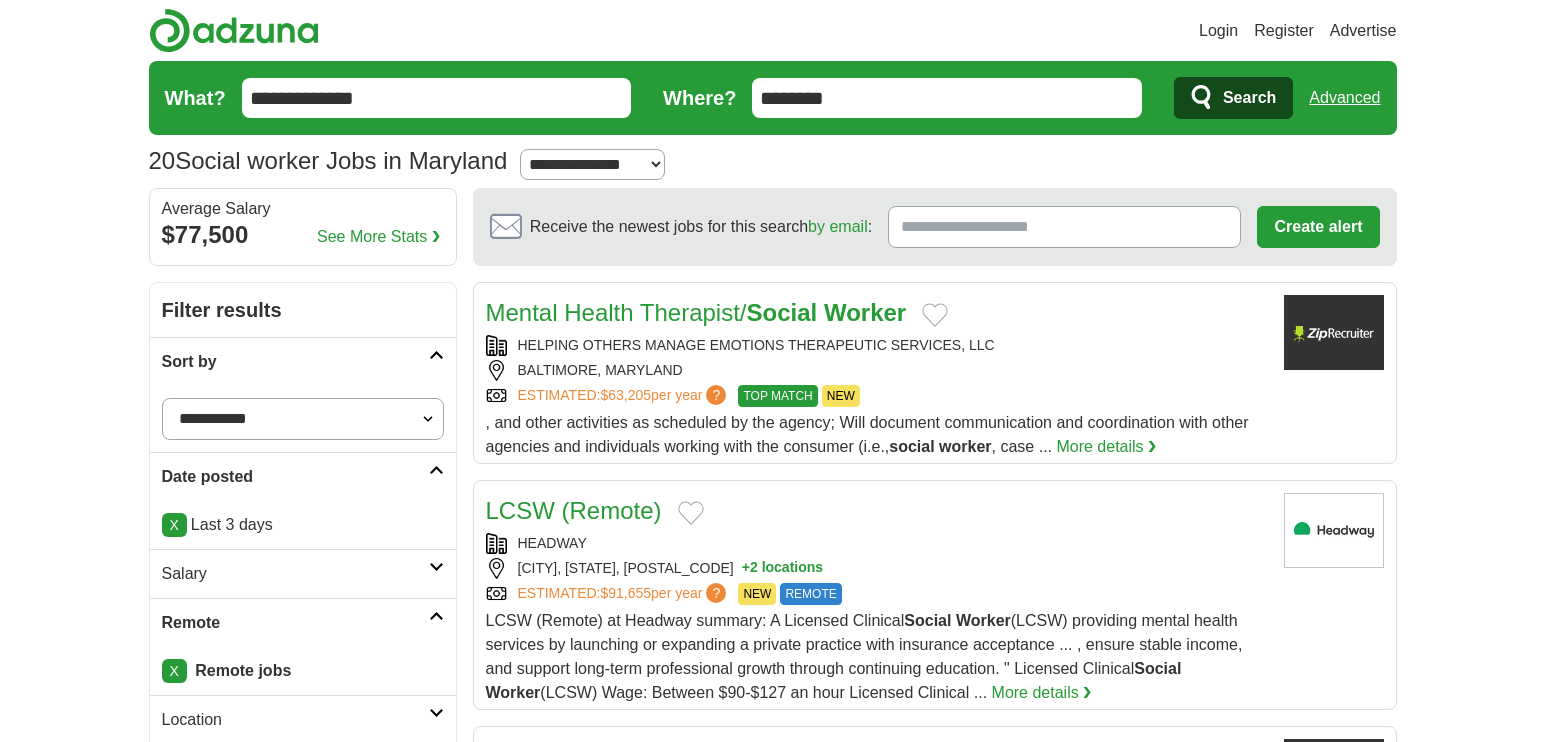 scroll, scrollTop: 0, scrollLeft: 0, axis: both 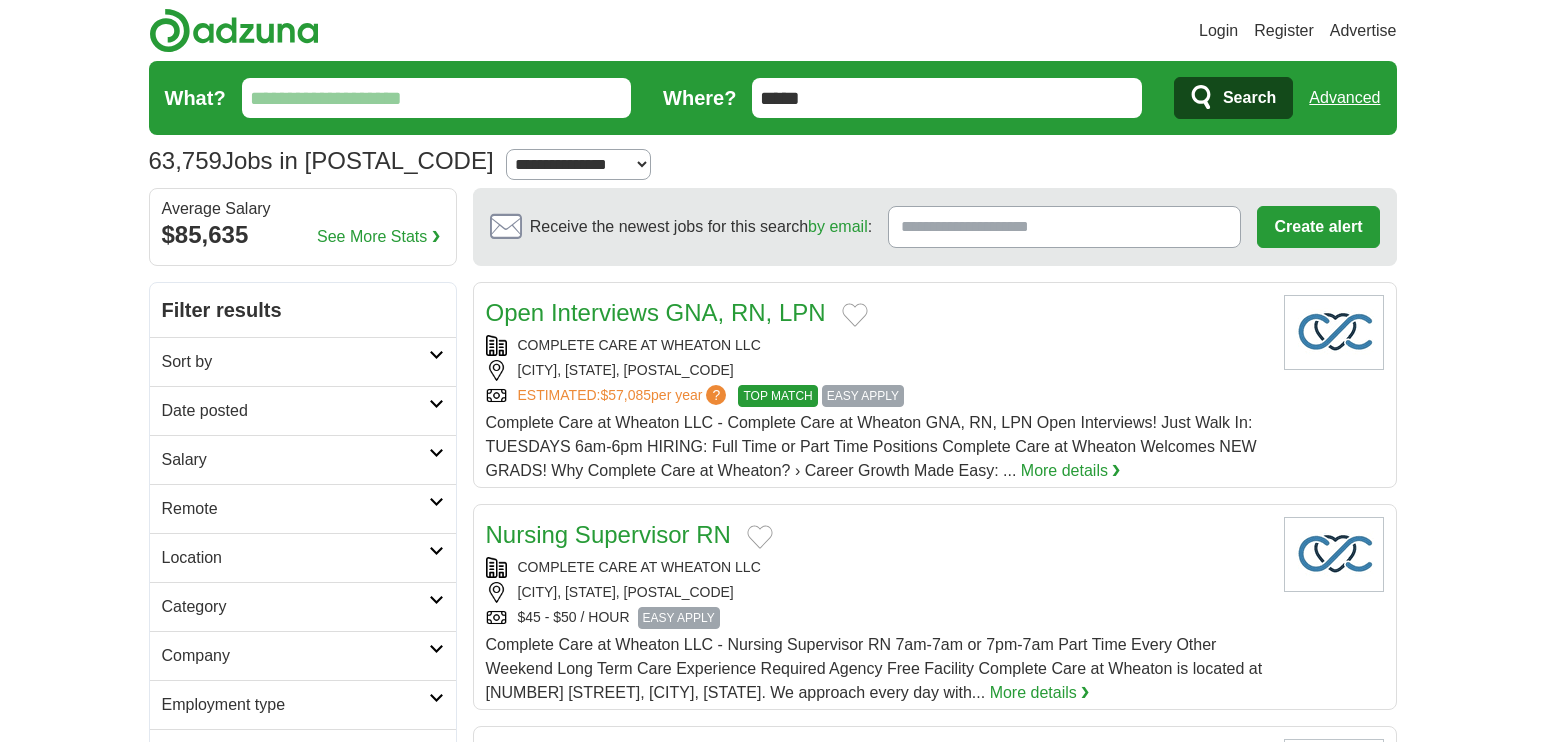 click on "Location" at bounding box center [295, 558] 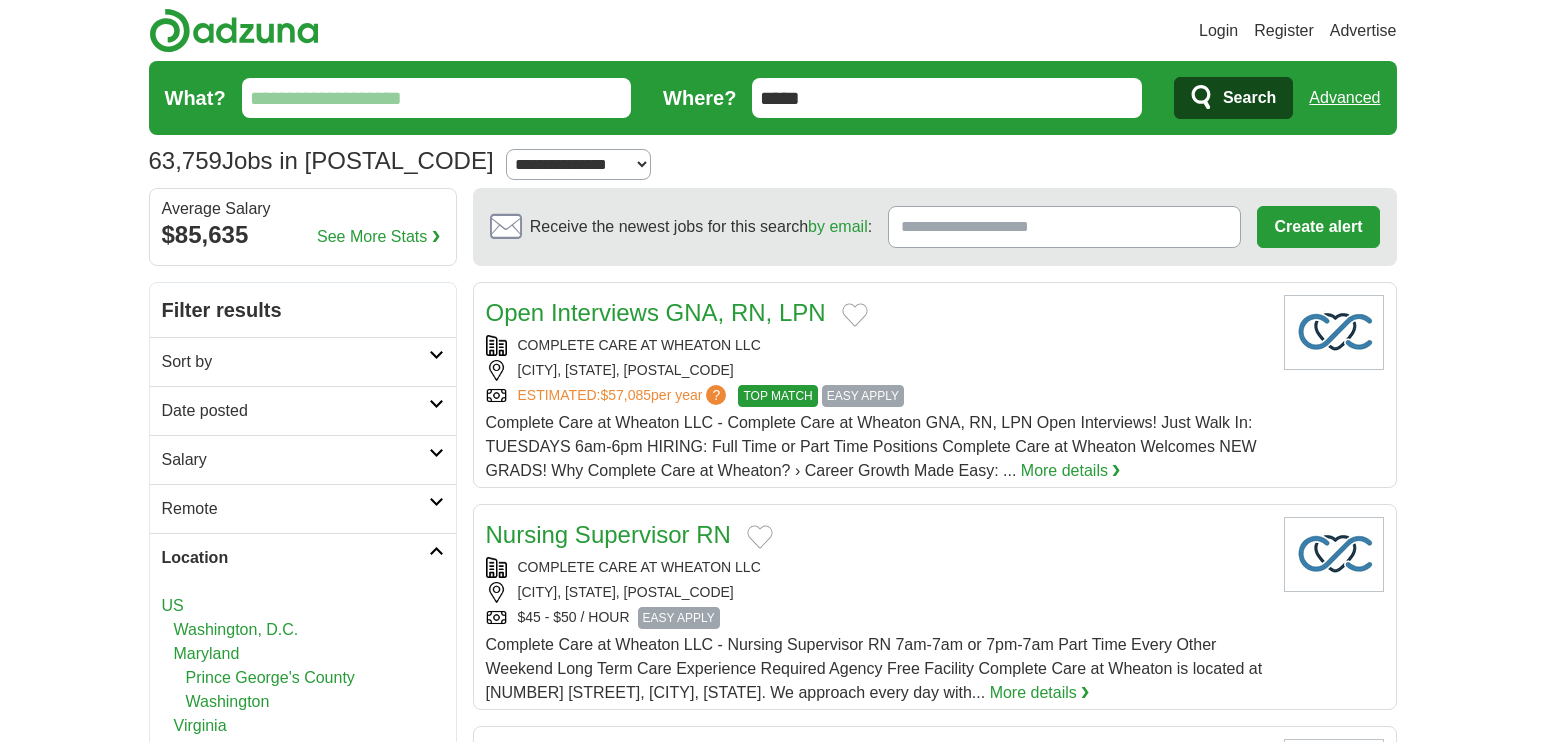 click on "Washington, D.C." at bounding box center (236, 629) 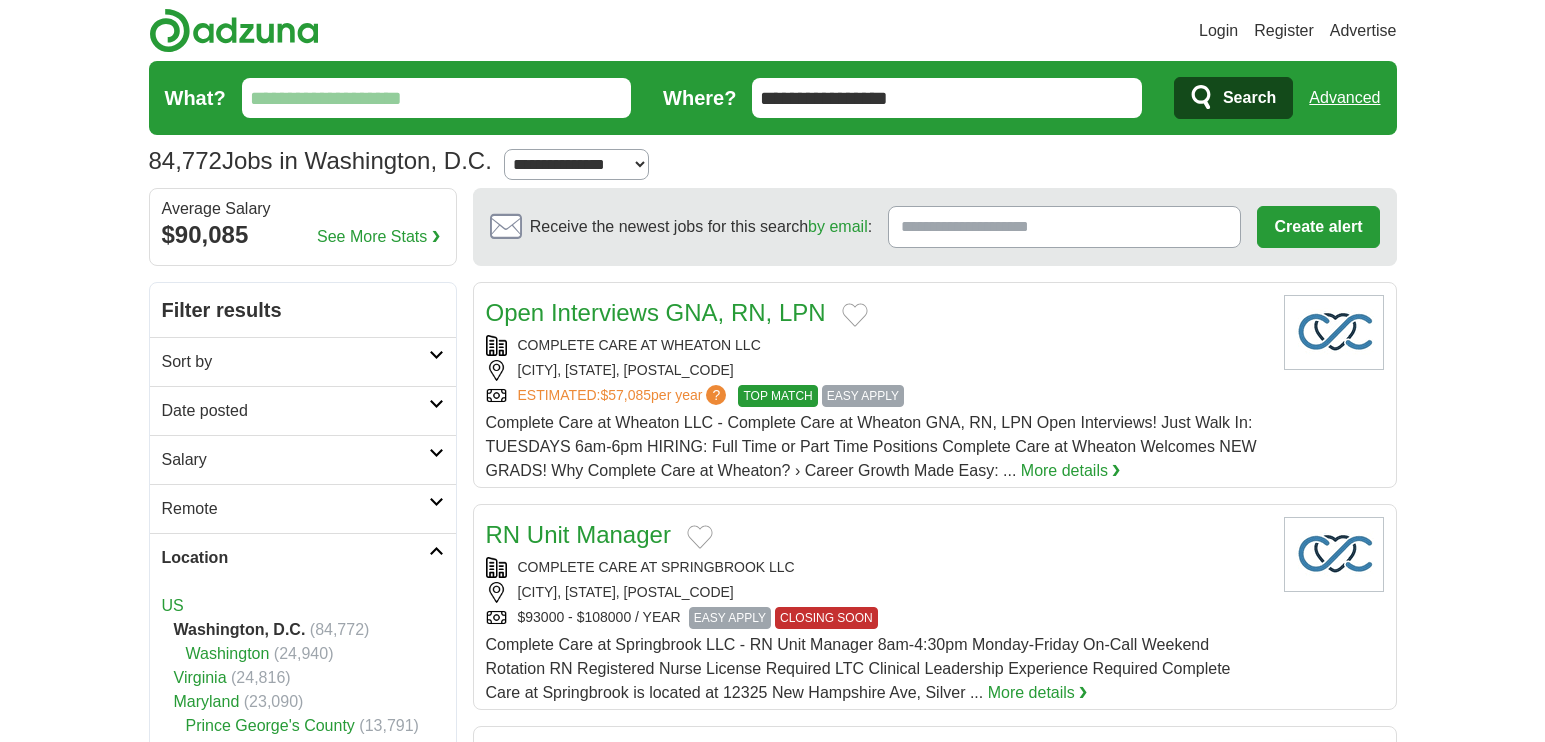 scroll, scrollTop: 0, scrollLeft: 0, axis: both 